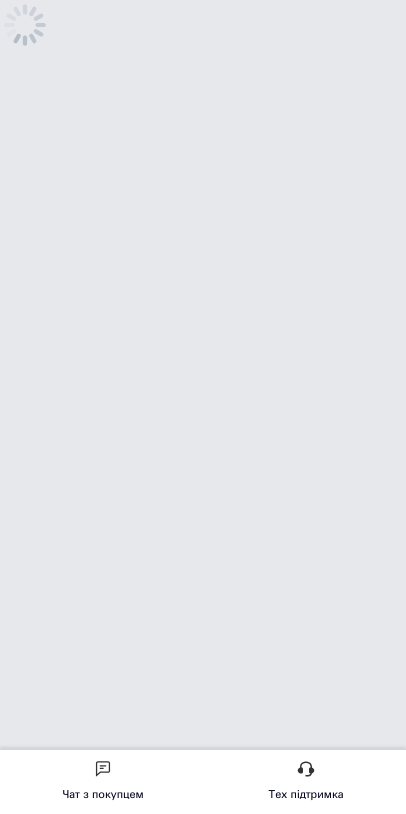 scroll, scrollTop: 0, scrollLeft: 0, axis: both 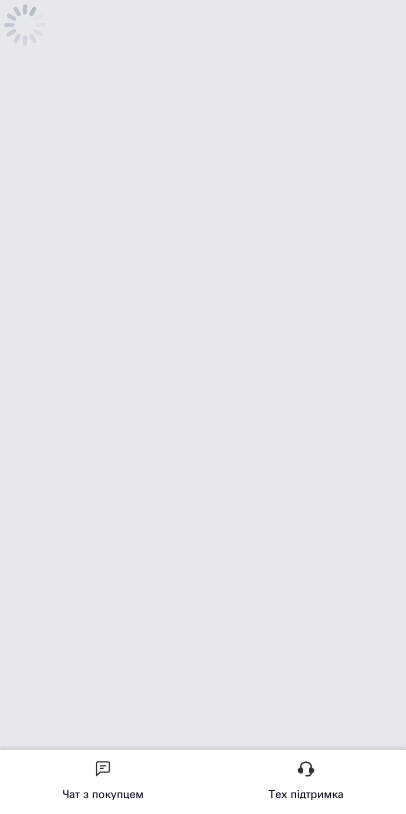 click on "[DEMOGRAPHIC_DATA]" at bounding box center [-117, 288] 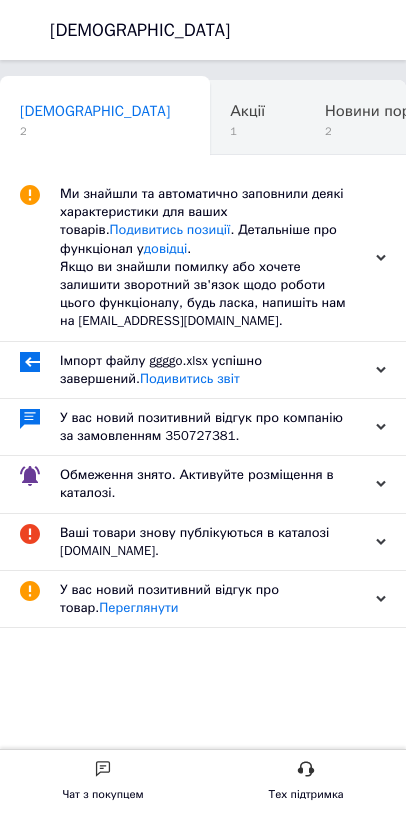 click on "Товари та послуги" at bounding box center [-125, 185] 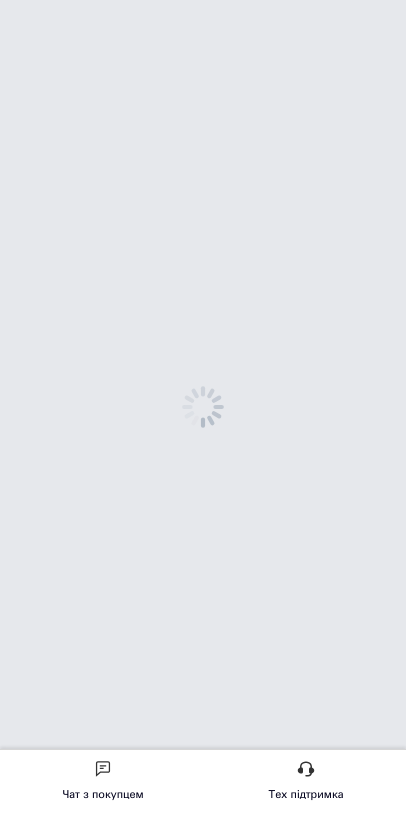 click on "DreamyLav Ваш ID: 3691029" at bounding box center [-91, 30] 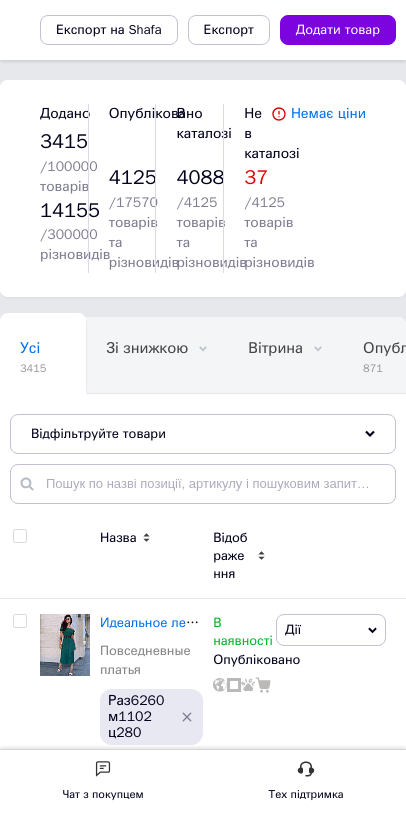 click on "DreamyLav Ваш ID: 3691029 Сайт DreamyLav Кабінет покупця Перевірити стан системи Сторінка на порталі Diana Store Wanda Store Raycom IZI COST Hollywood Darly Place AmazeLavs Довідка Вийти" at bounding box center [-120, 30] 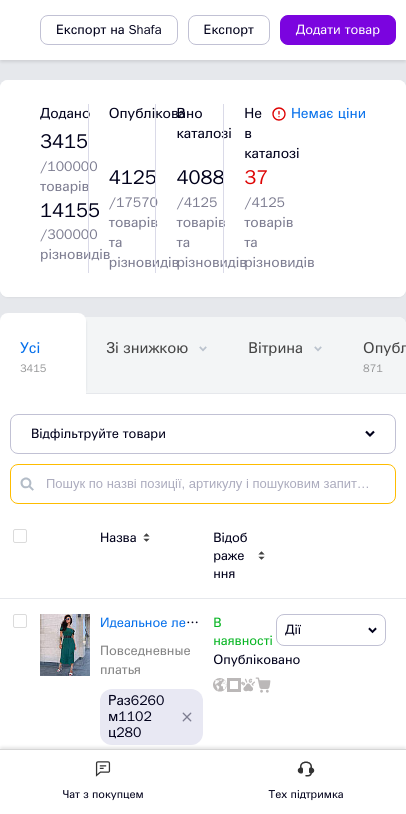 click at bounding box center (203, 484) 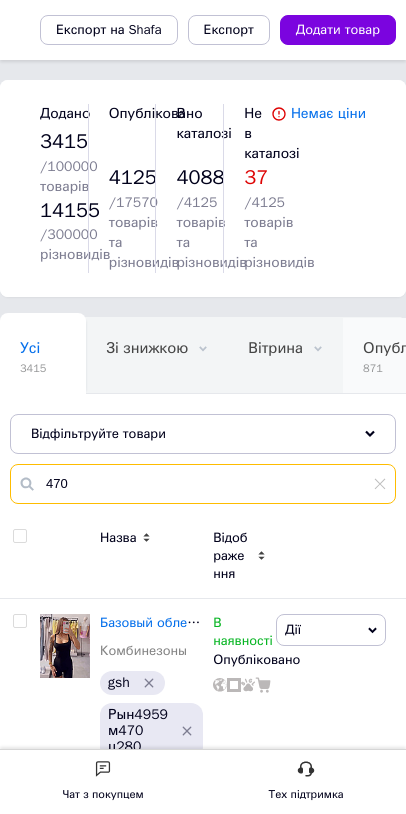 type on "470" 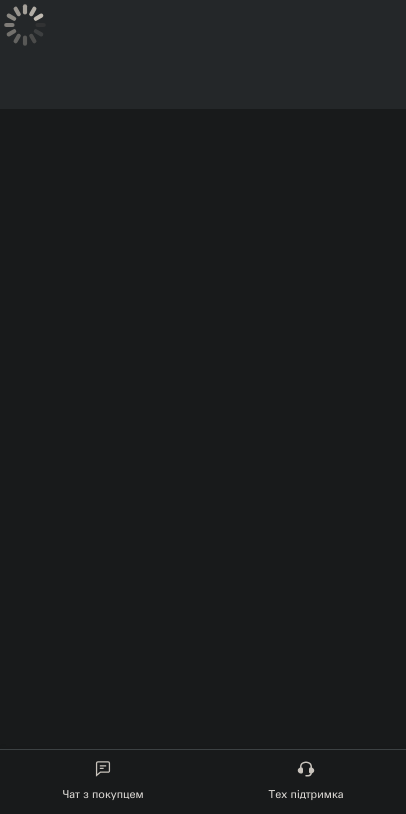 scroll, scrollTop: 0, scrollLeft: 0, axis: both 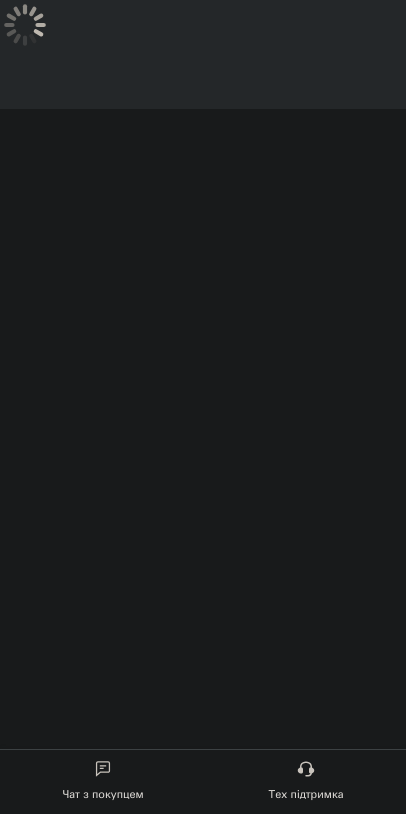 click on "Товари та послуги" at bounding box center (-125, 288) 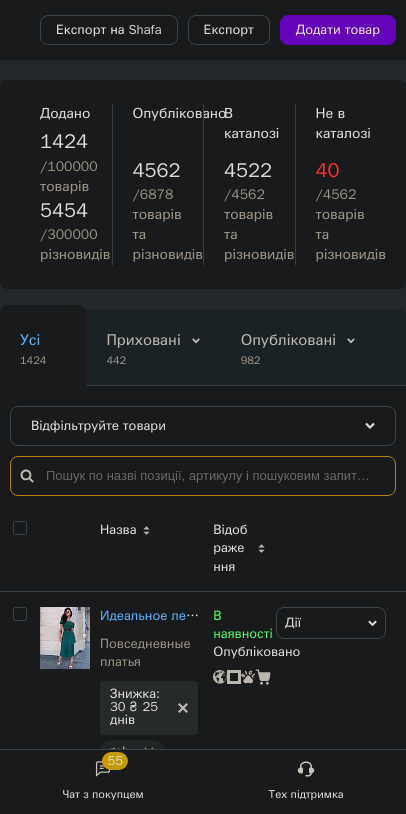 click at bounding box center (203, 476) 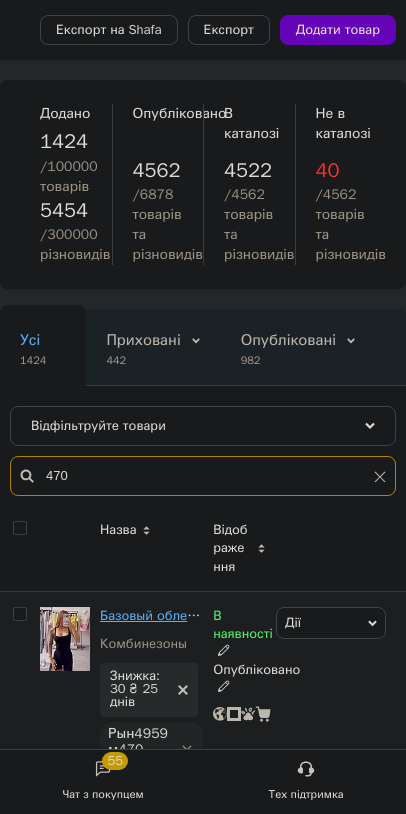 type on "470" 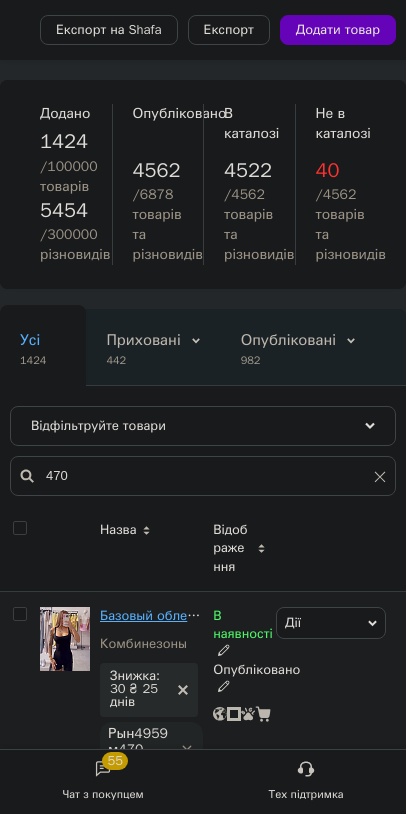 click on "Базовый облегающий женский комбинезон на широких бретелях с шикарным декольте черный шоколад S-M M-L" at bounding box center [456, 615] 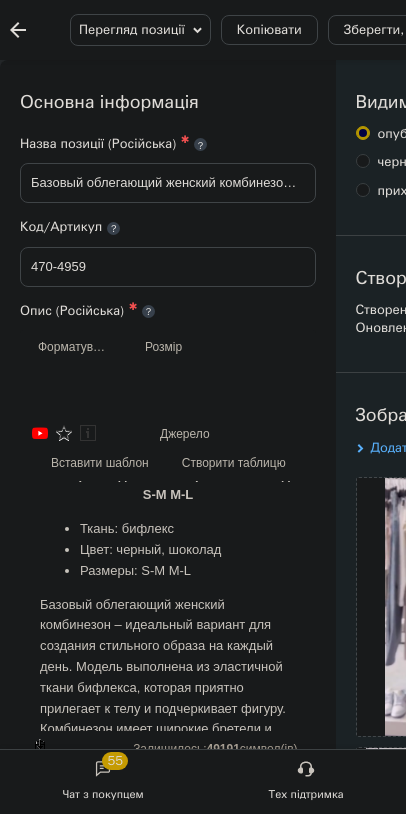 scroll, scrollTop: 79, scrollLeft: 0, axis: vertical 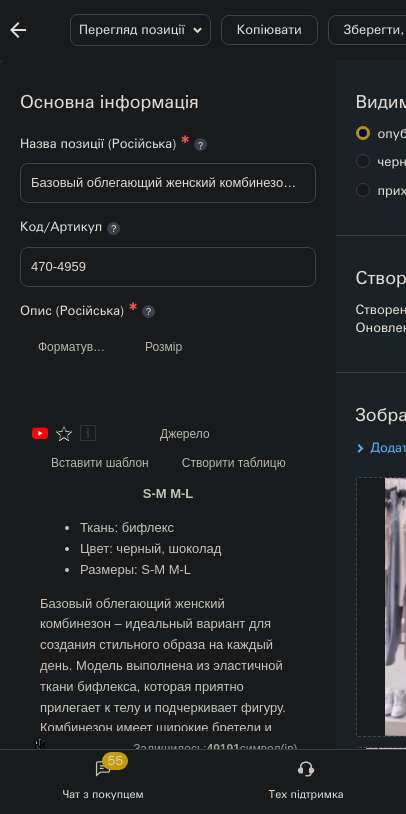 click on "280" at bounding box center (65, 1153) 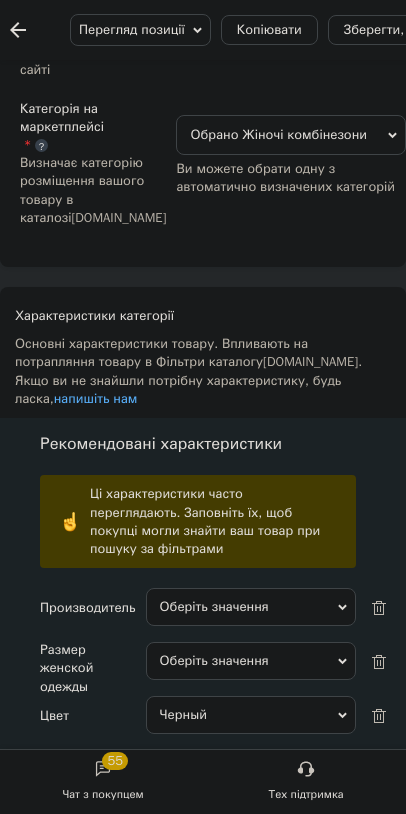 scroll, scrollTop: 2635, scrollLeft: 0, axis: vertical 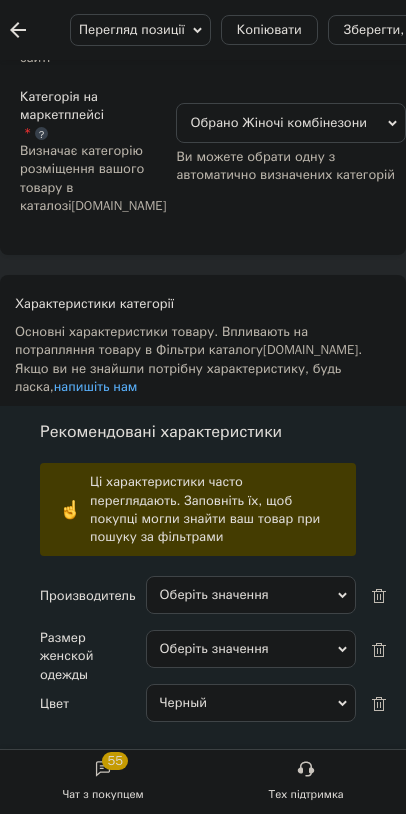 type on "500" 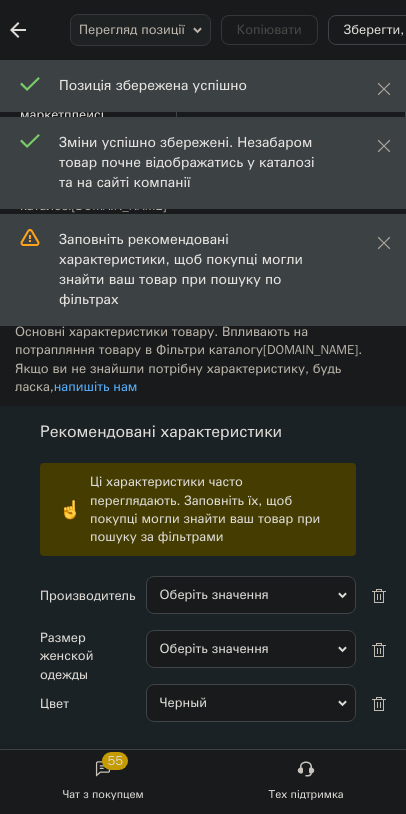 click at bounding box center (22, 1979) 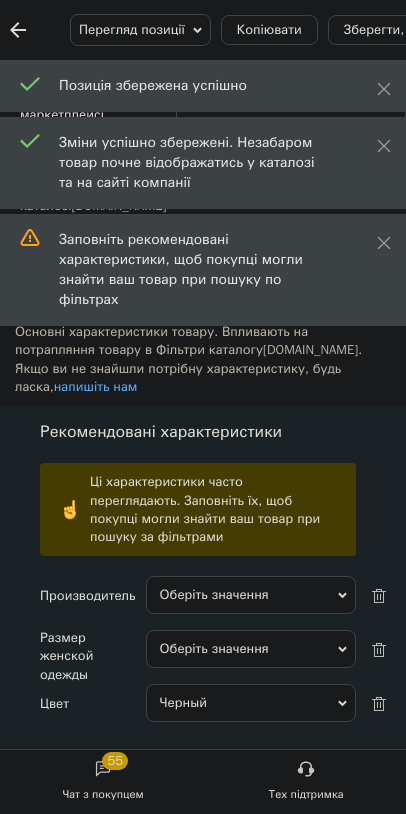 checkbox on "true" 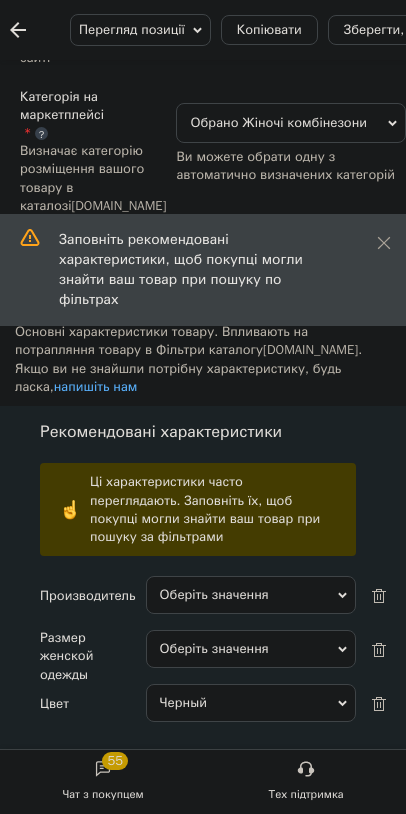 click on "Змінити ціну" at bounding box center (165, 1918) 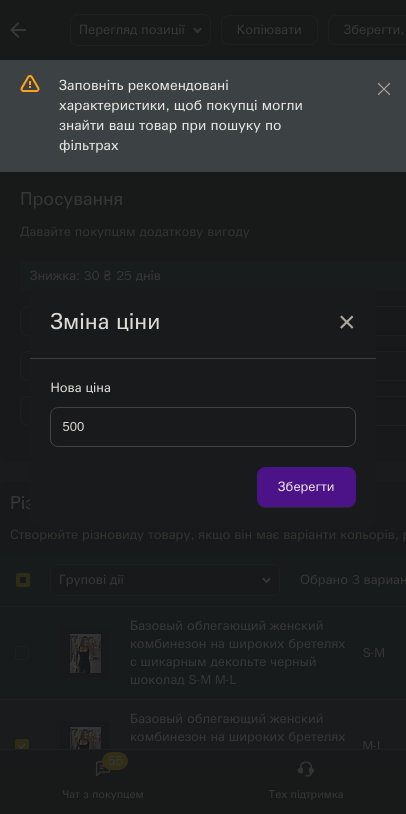 type on "500" 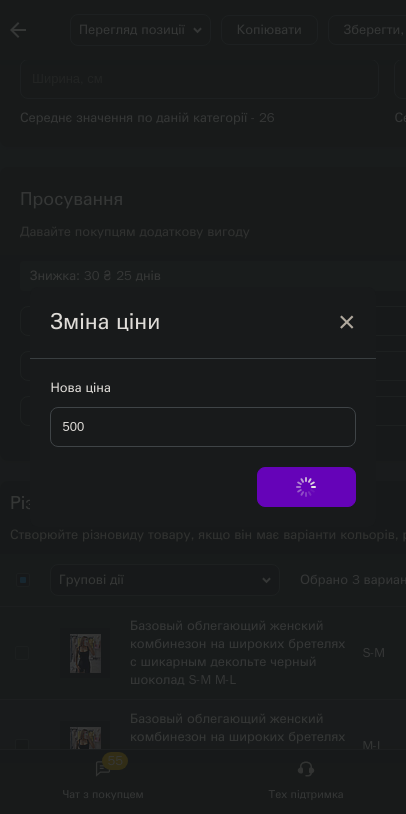 checkbox on "false" 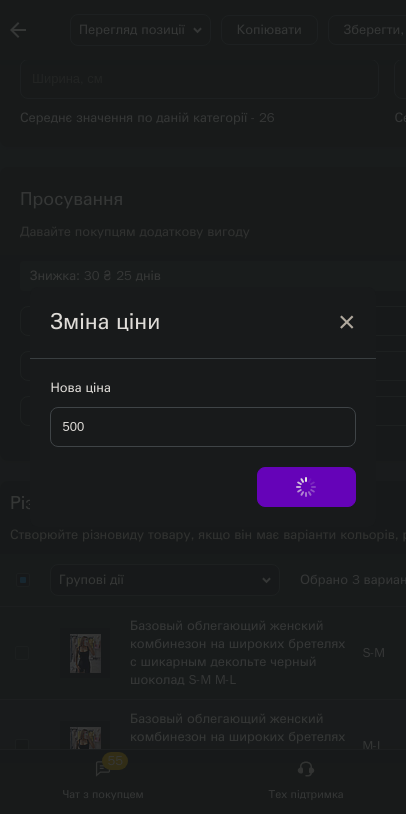 checkbox on "false" 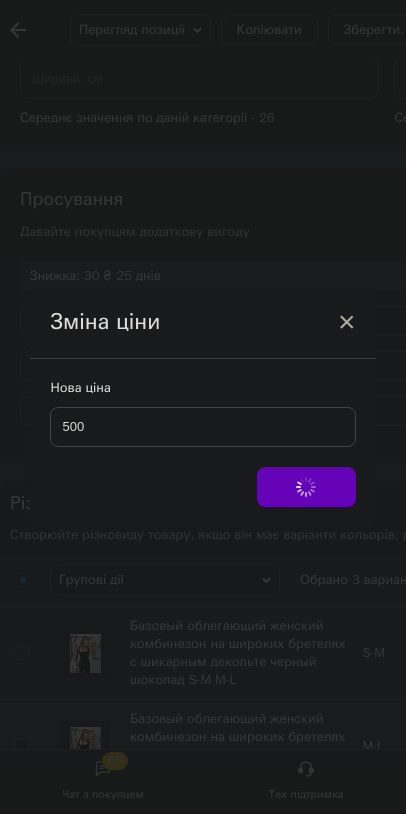 checkbox on "false" 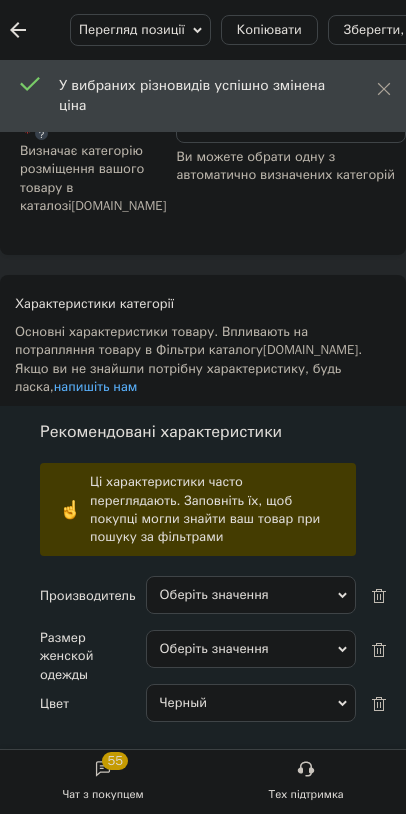 click on "Зберегти зміни" at bounding box center [88, 9140] 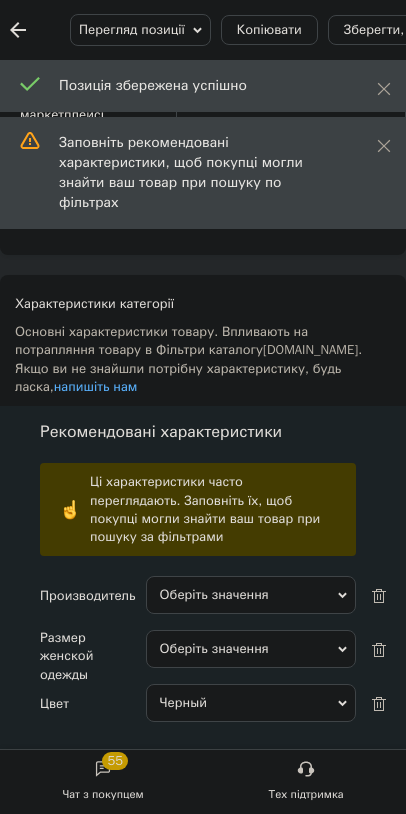 click on "[PERSON_NAME] Store" at bounding box center [-100, 21] 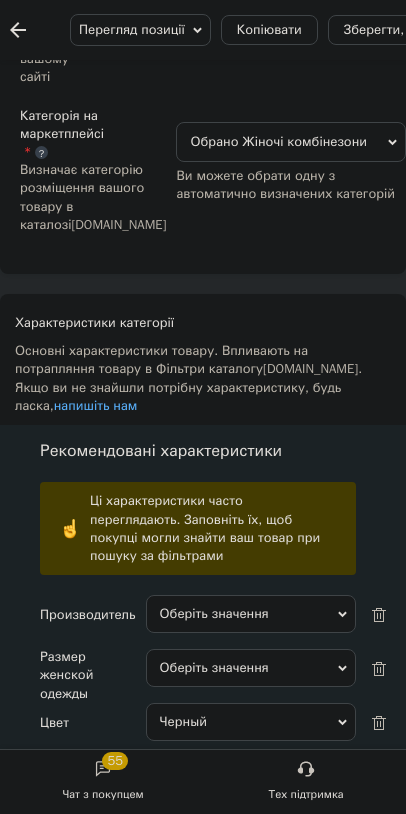 click on "Зберегти зміни" at bounding box center (88, 9159) 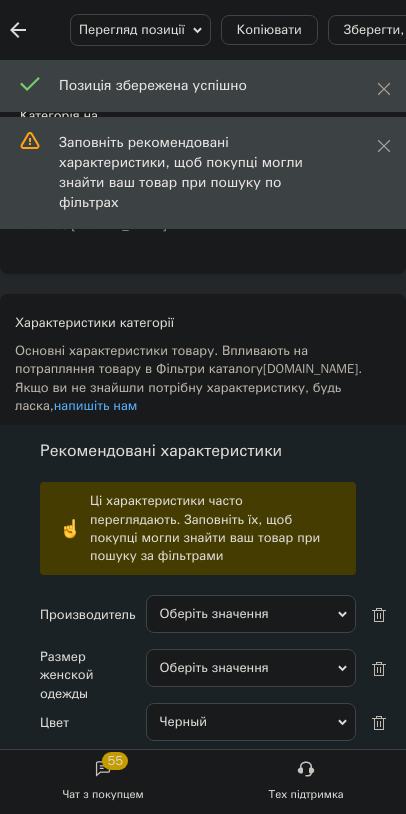 click on "[PERSON_NAME] Store" at bounding box center [-119, 239] 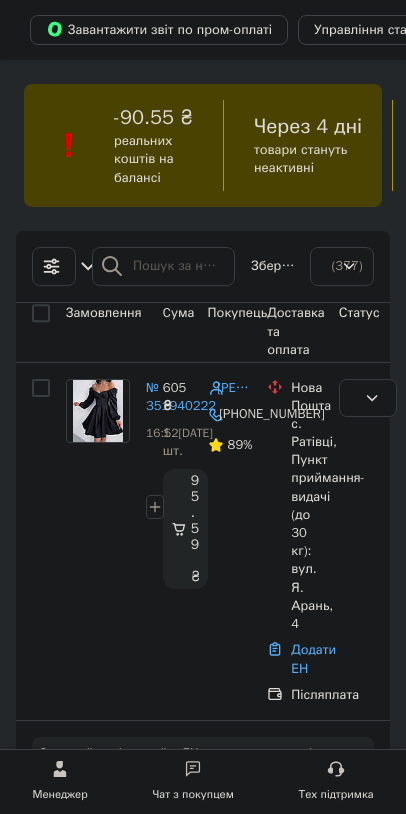scroll, scrollTop: 0, scrollLeft: 0, axis: both 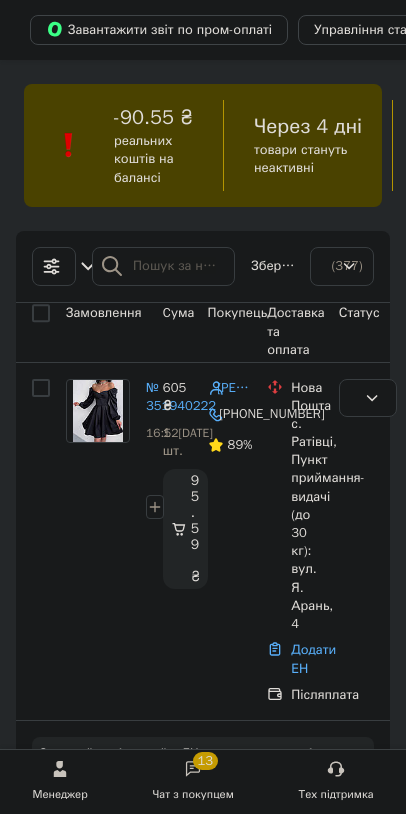 click on "Товари та послуги" at bounding box center [-125, 523] 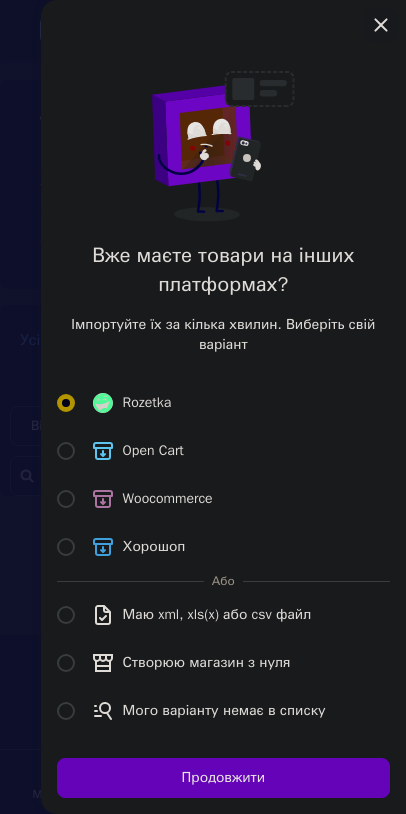 click 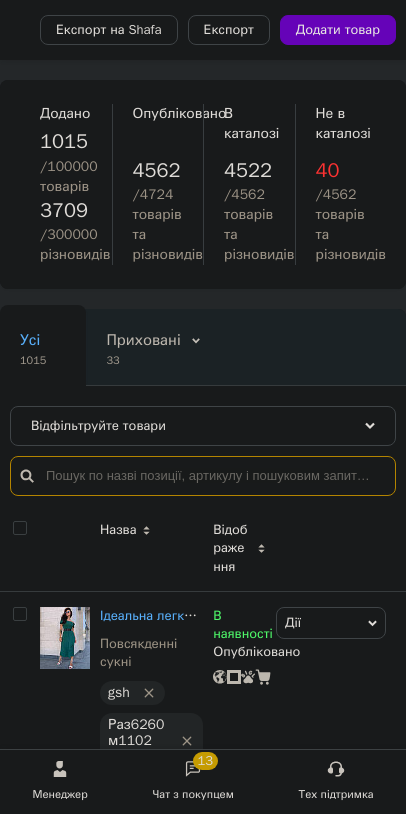 click at bounding box center (203, 476) 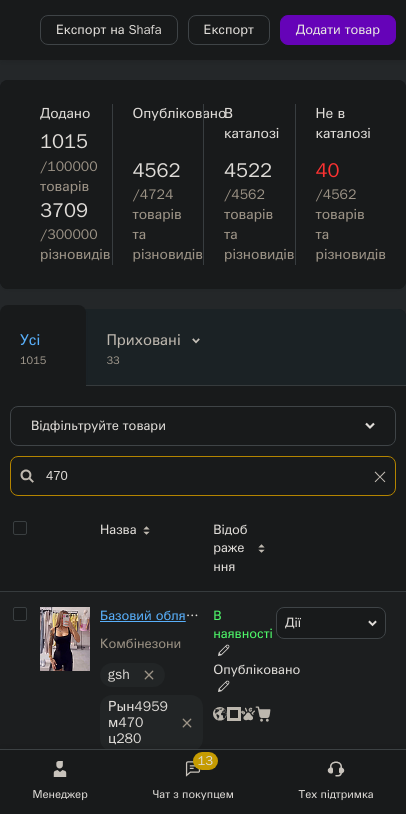 type on "470" 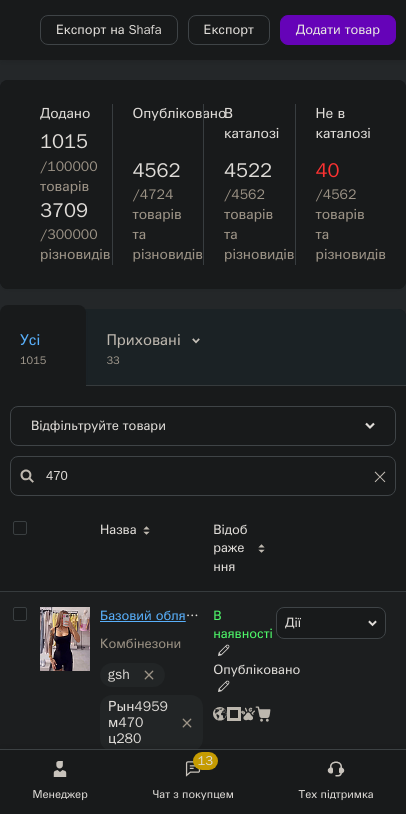 click on "Базовий облягаючий жіночий комбінезон на широких бретелях з шикарним декольте шоколад чорний S-M M-L" at bounding box center [449, 615] 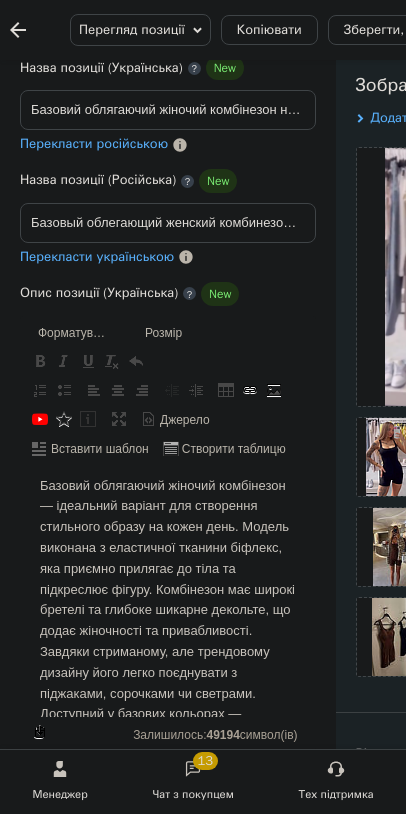 scroll, scrollTop: 400, scrollLeft: 0, axis: vertical 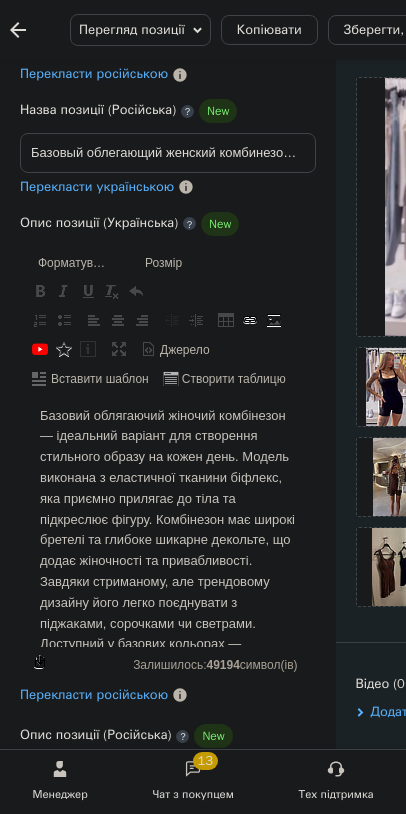 click on "280" at bounding box center [65, 1572] 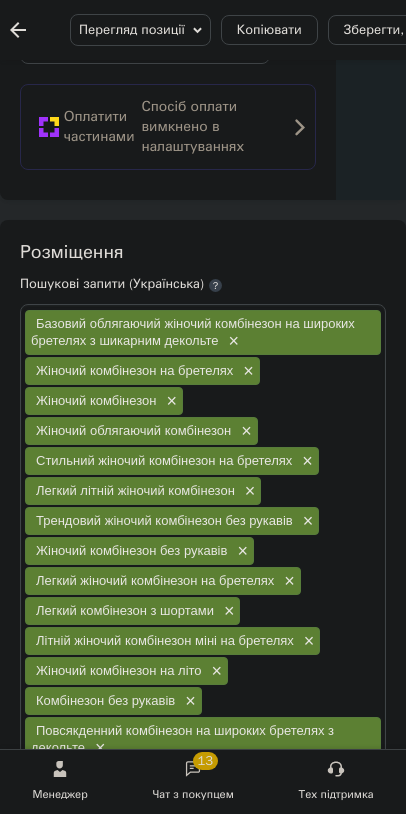 scroll, scrollTop: 2771, scrollLeft: 0, axis: vertical 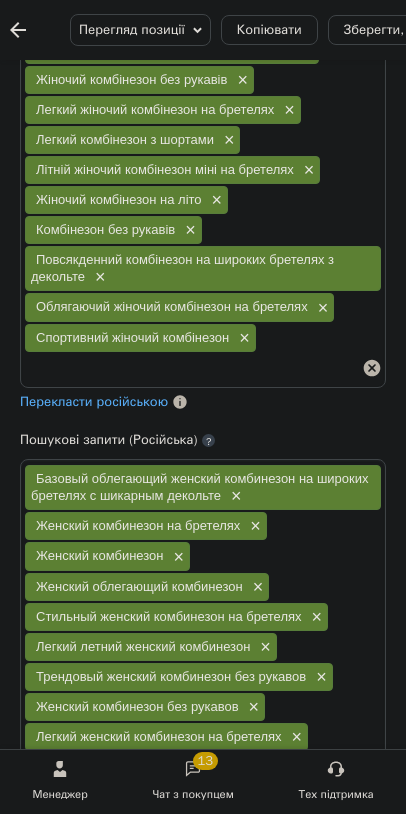 type on "500" 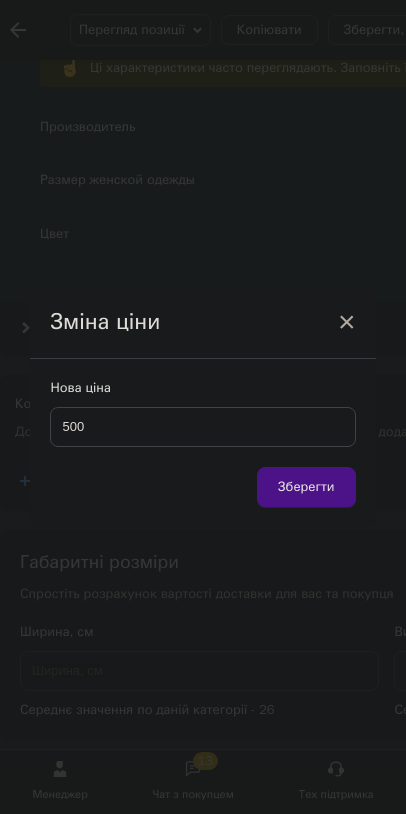 type on "500" 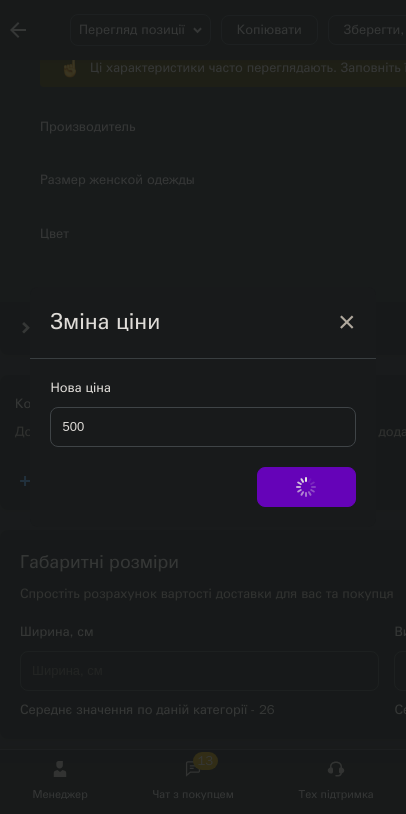 checkbox on "false" 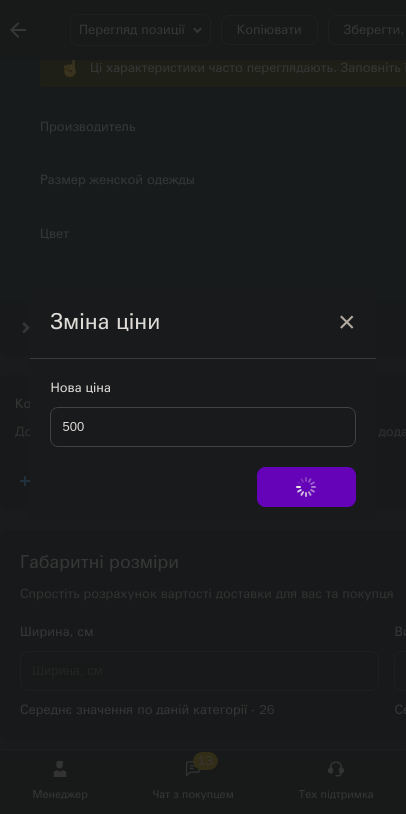 checkbox on "false" 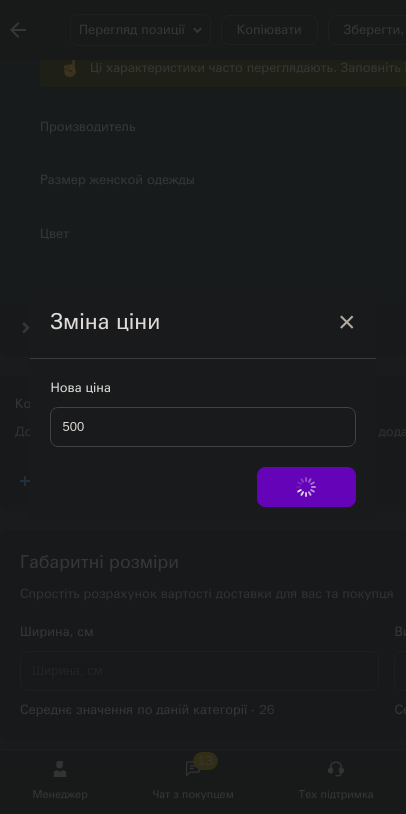 checkbox on "false" 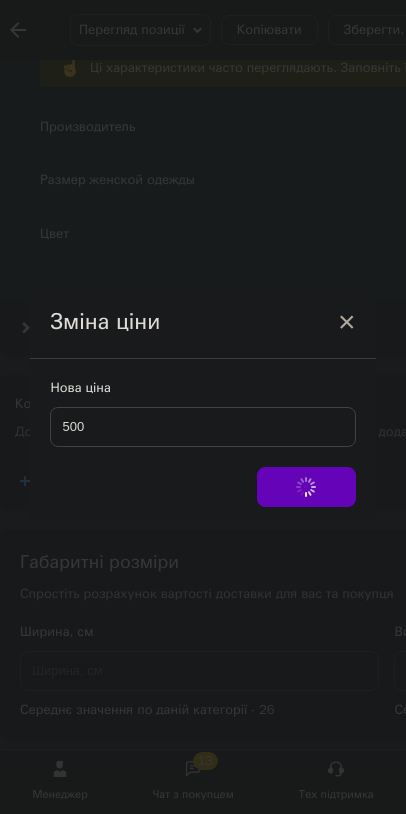 checkbox on "false" 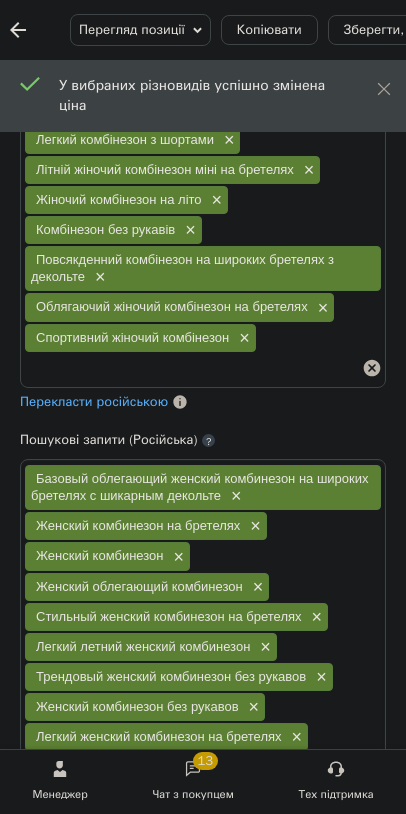 click on "Зберегти зміни" at bounding box center (88, 10456) 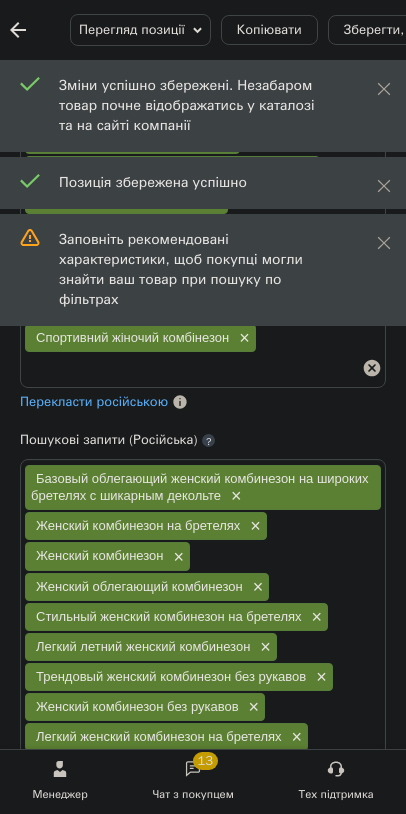 click on "Wanda Store Ваш ID: 4085100" at bounding box center [-91, 30] 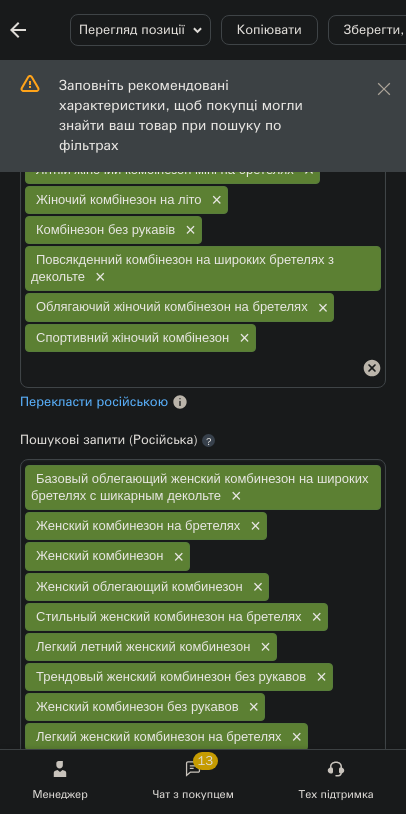 click on "Raycom" at bounding box center [-119, 277] 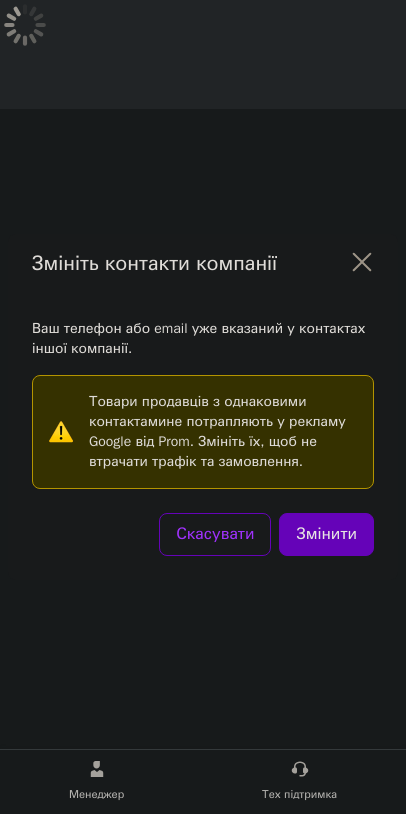 scroll, scrollTop: 0, scrollLeft: 0, axis: both 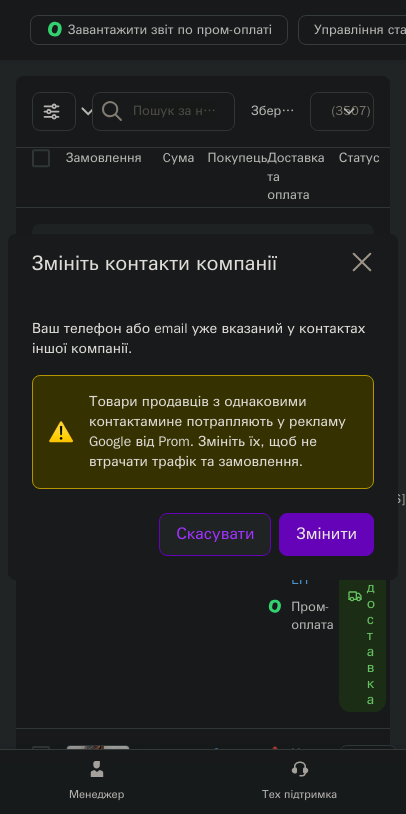 click on "Скасувати" at bounding box center [215, 534] 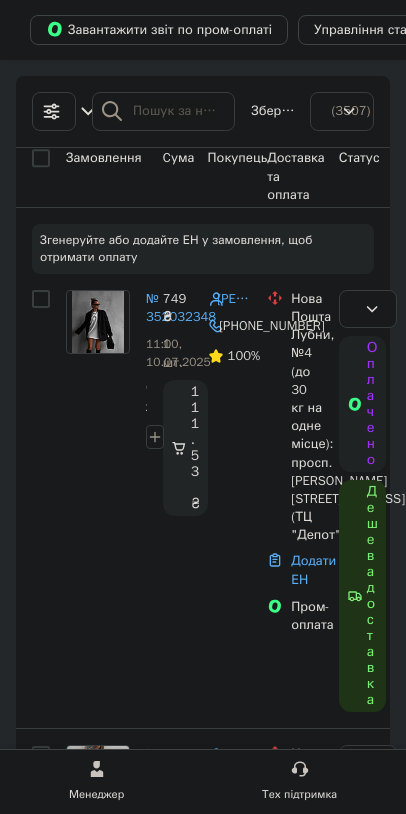 click on "Товари та послуги" at bounding box center [-125, 523] 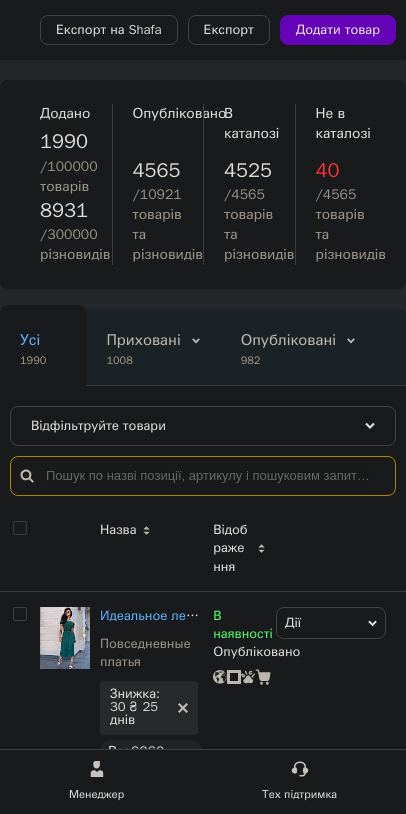 click at bounding box center (203, 476) 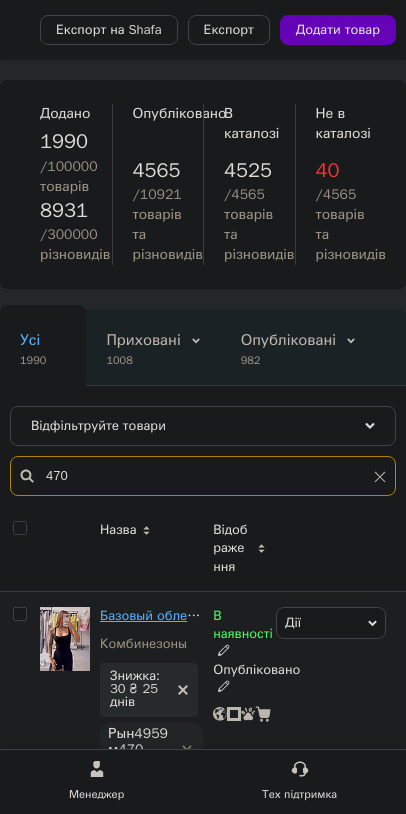 type on "470" 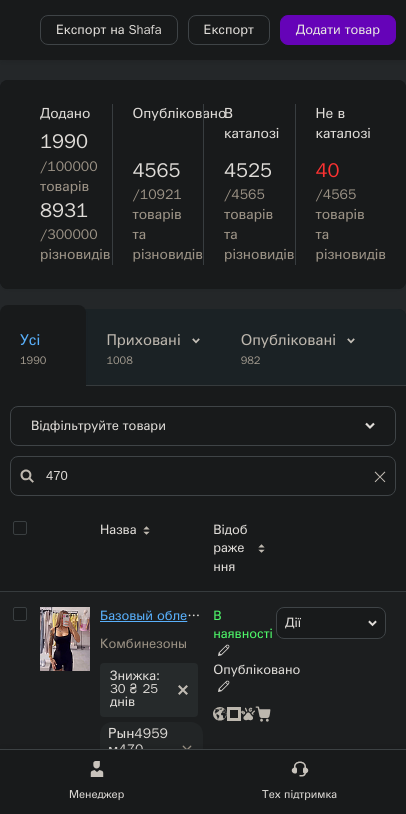 click on "Базовый облегающий женский комбинезон на широких бретелях с шикарным декольте черный шоколад S-M M-L" at bounding box center (456, 615) 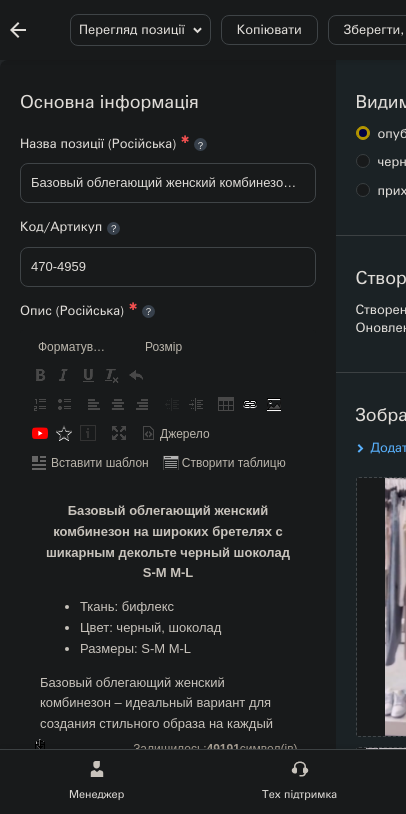scroll, scrollTop: 0, scrollLeft: 0, axis: both 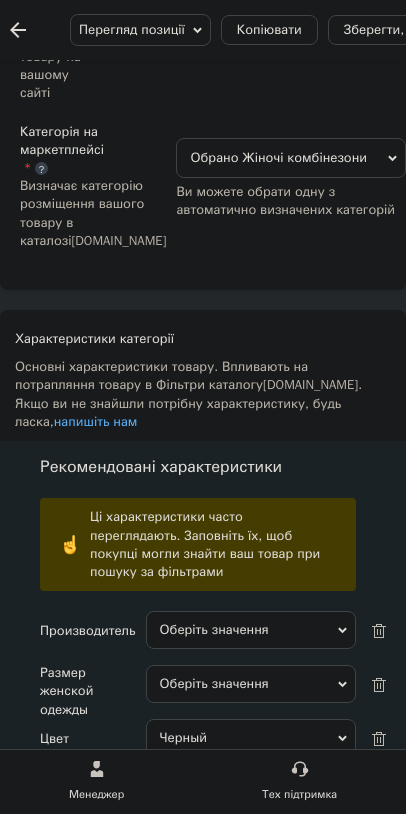 type on "500" 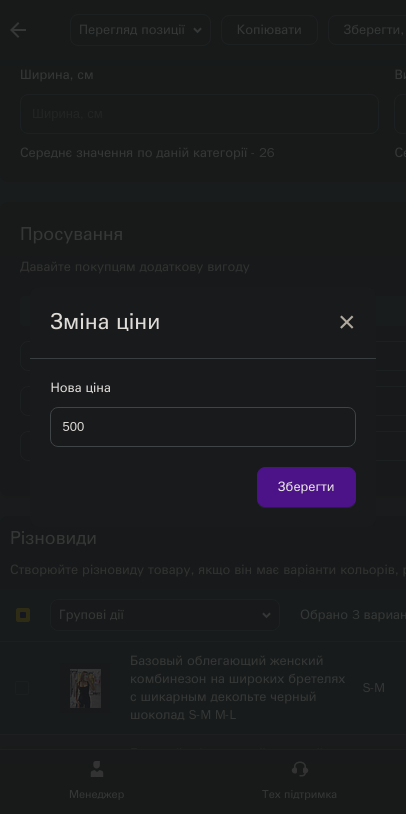 type on "500" 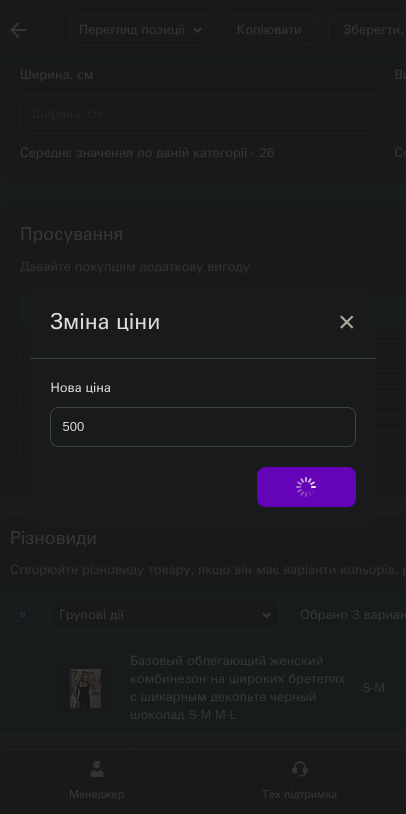 checkbox on "false" 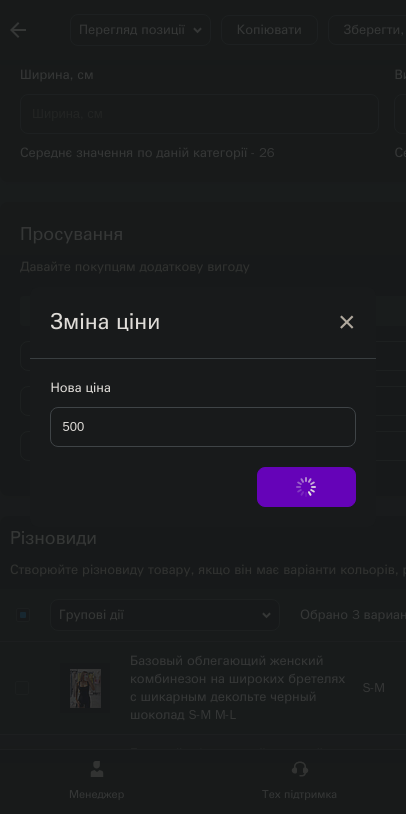 checkbox on "false" 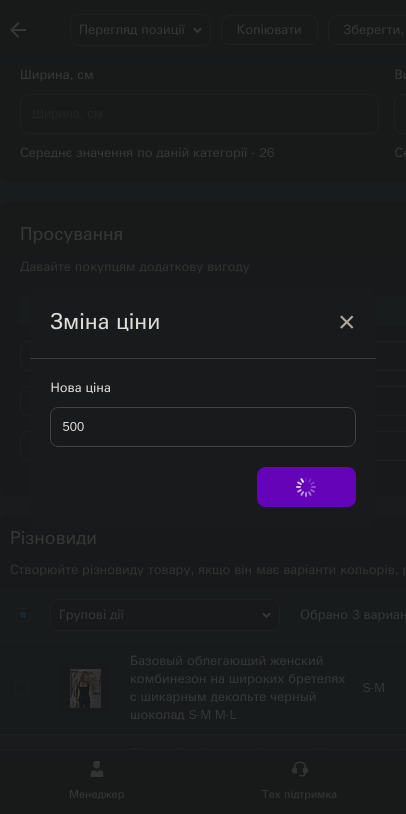 checkbox on "false" 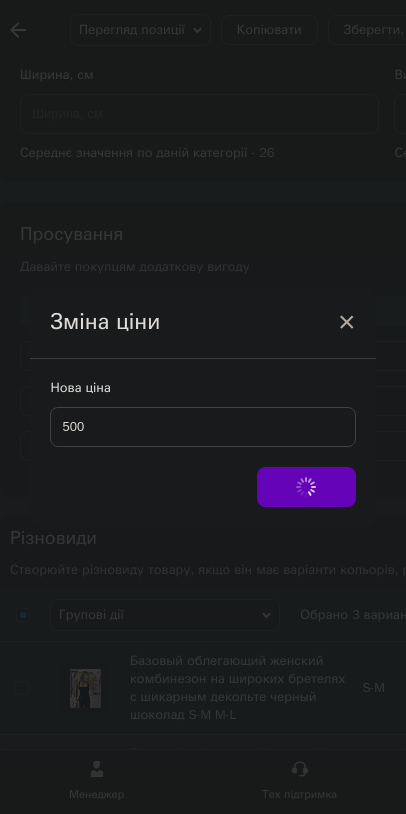 checkbox on "false" 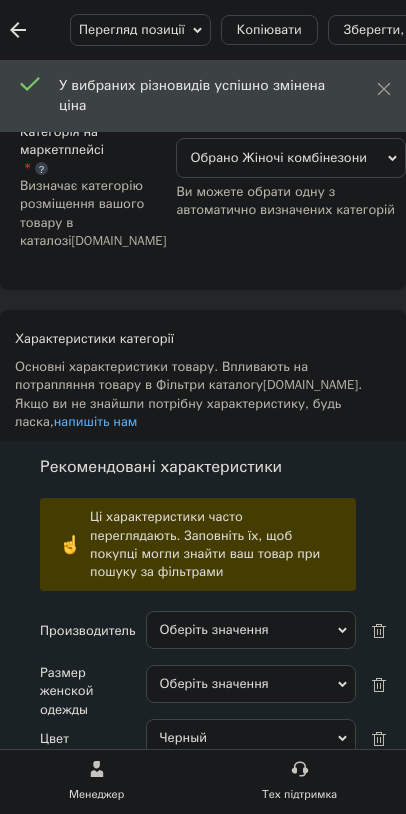 click on "Зберегти зміни" at bounding box center [88, 9175] 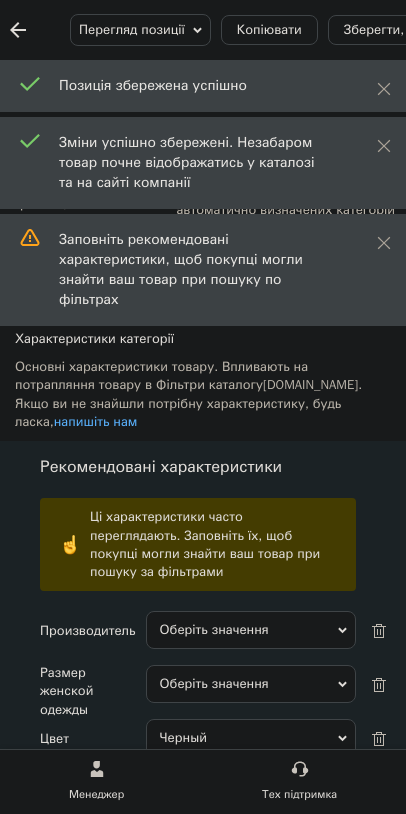 click on "Raycom" at bounding box center (-100, 21) 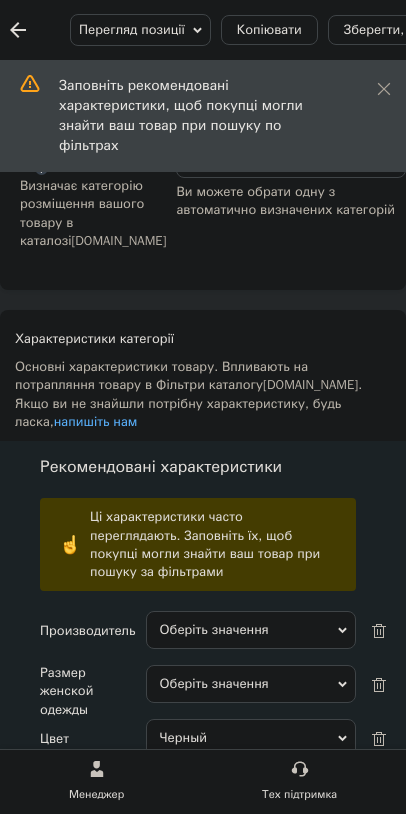click on "IZI COST" at bounding box center (-119, 315) 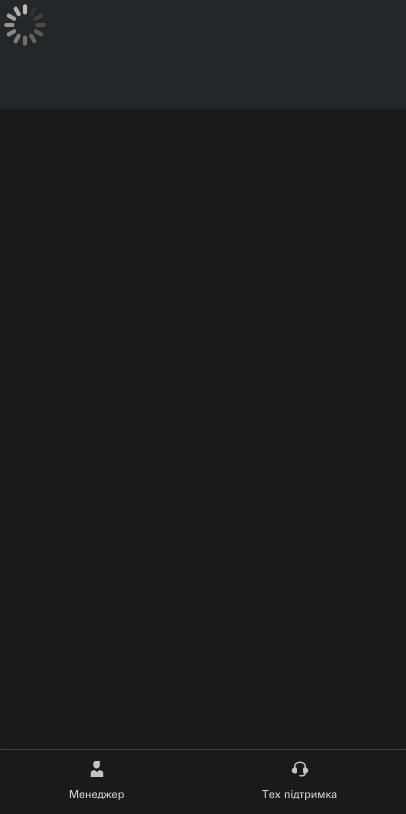 scroll, scrollTop: 0, scrollLeft: 0, axis: both 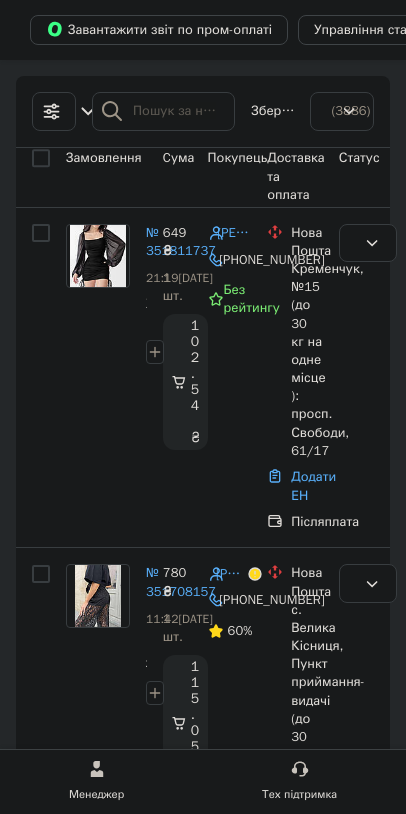 click on "Товари та послуги" at bounding box center (-125, 489) 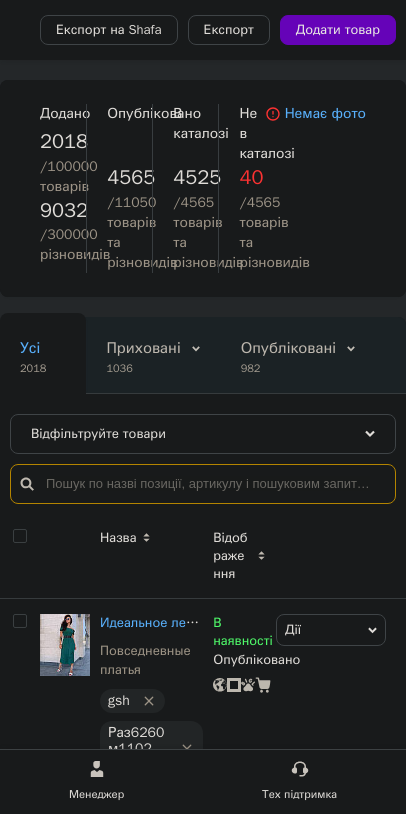 click at bounding box center (203, 484) 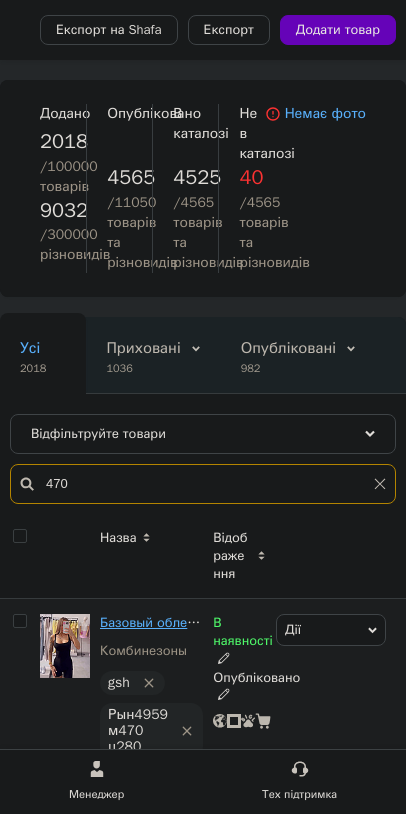 type on "470" 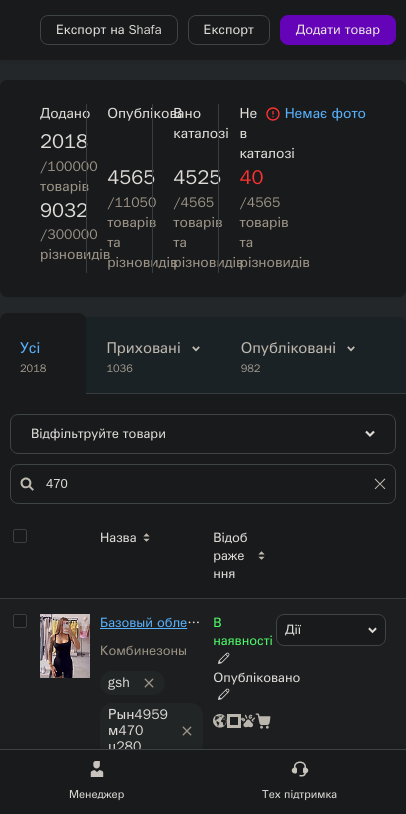click on "Базовый облегающий женский комбинезон на широких бретелях с шикарным декольте черный шоколад S-M M-L" at bounding box center (456, 622) 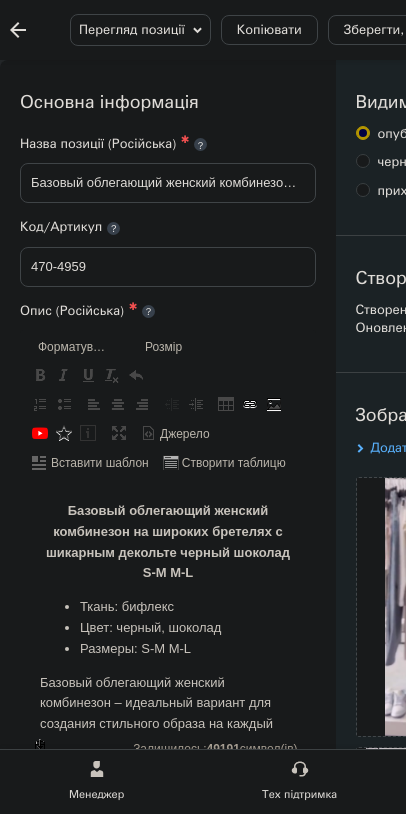 scroll, scrollTop: 0, scrollLeft: 0, axis: both 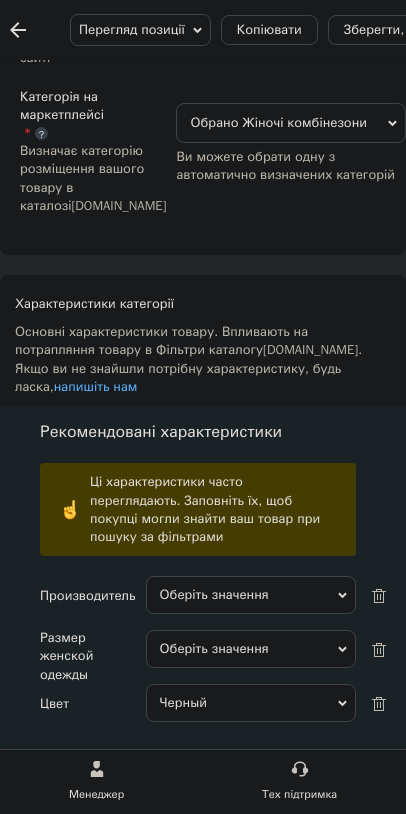 type on "500" 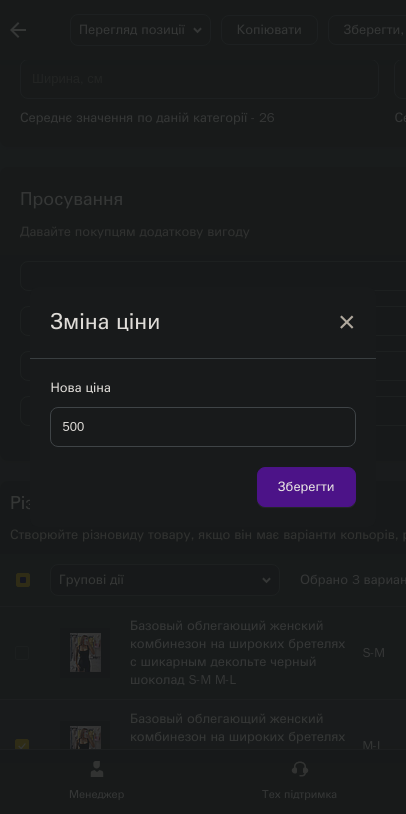 type on "500" 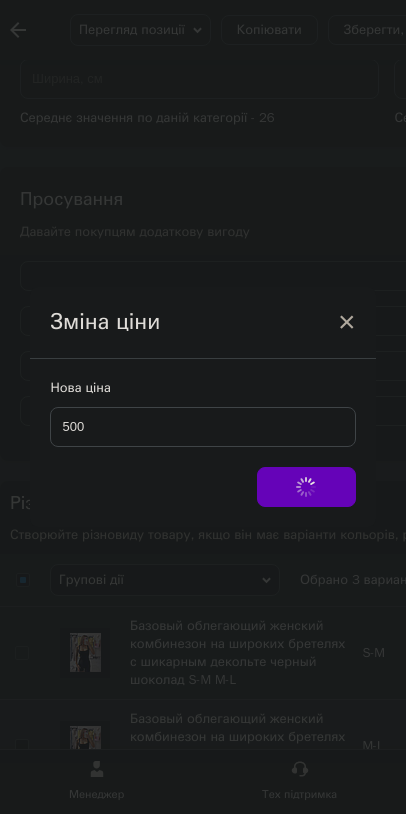 checkbox on "false" 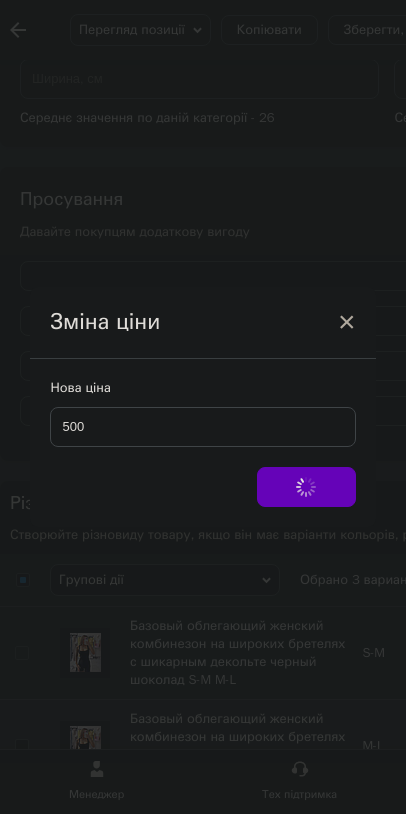 checkbox on "false" 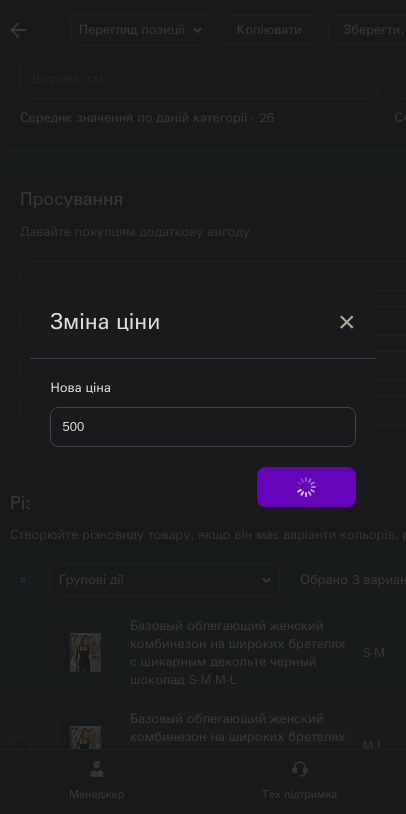 checkbox on "false" 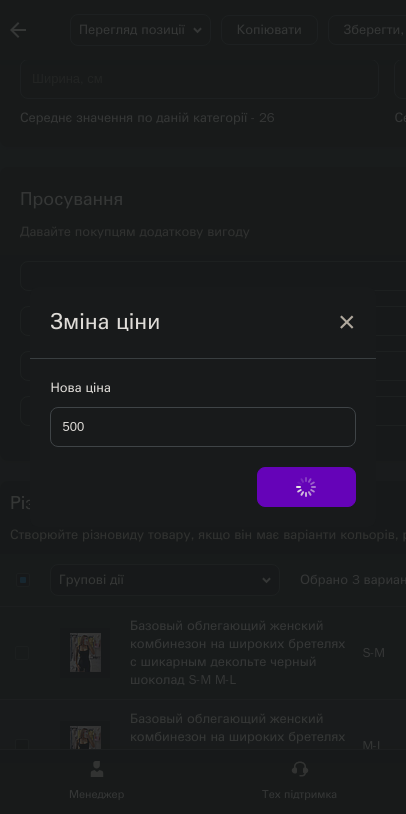 checkbox on "false" 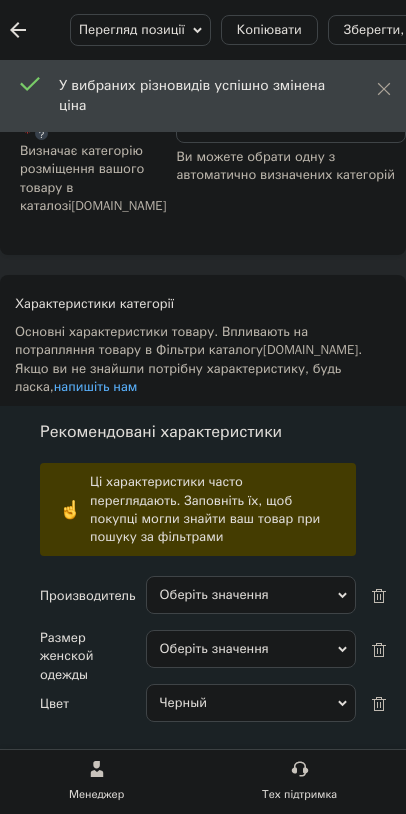 click on "Зберегти зміни" at bounding box center (88, 9140) 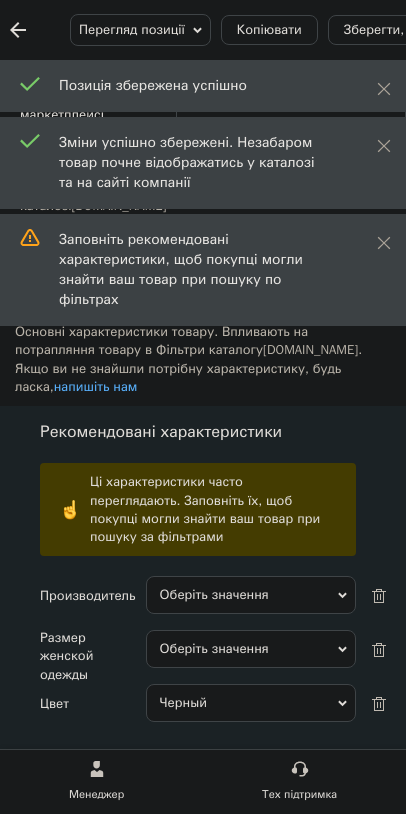 click on "Ваш ID: 3838857" at bounding box center [-88, 39] 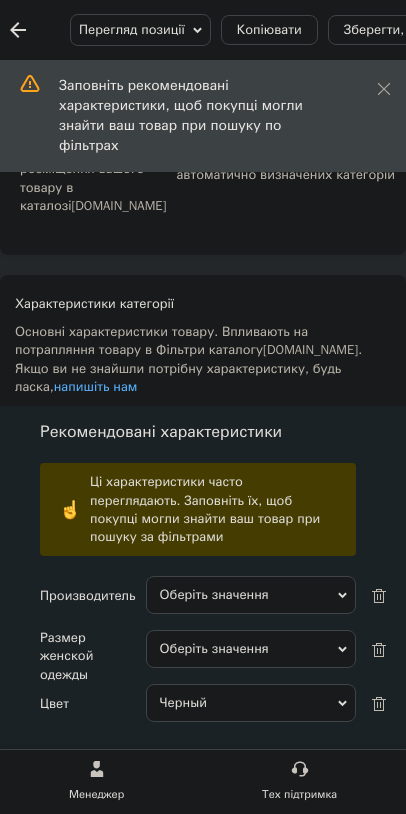 click on "Hollywood" at bounding box center (-119, 353) 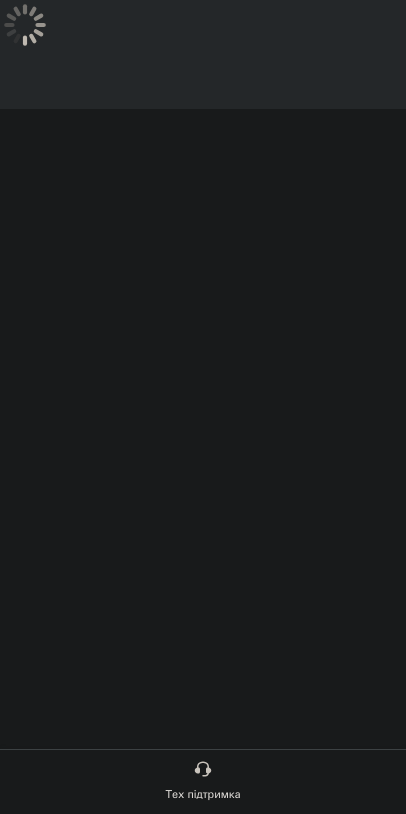 scroll, scrollTop: 0, scrollLeft: 0, axis: both 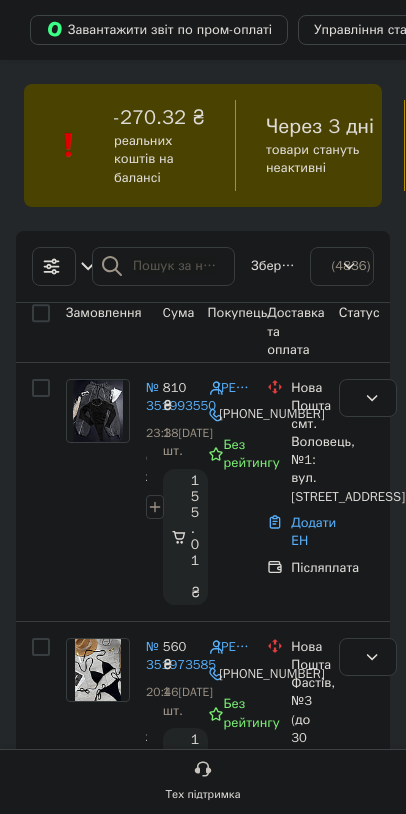 click on "Товари та послуги" at bounding box center (-125, 489) 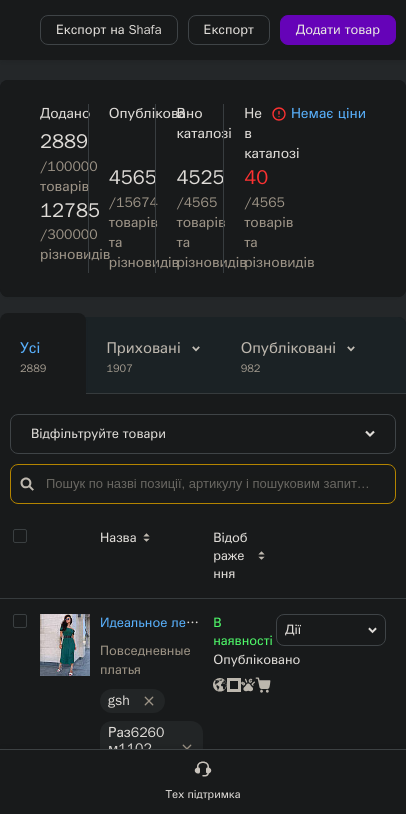 click at bounding box center (203, 484) 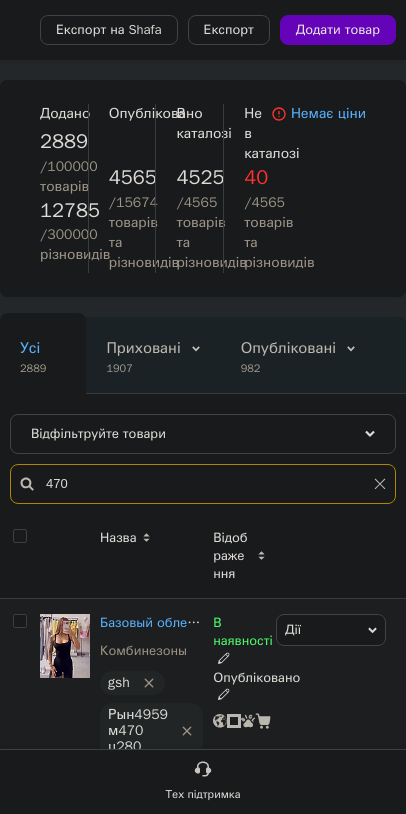 type on "470" 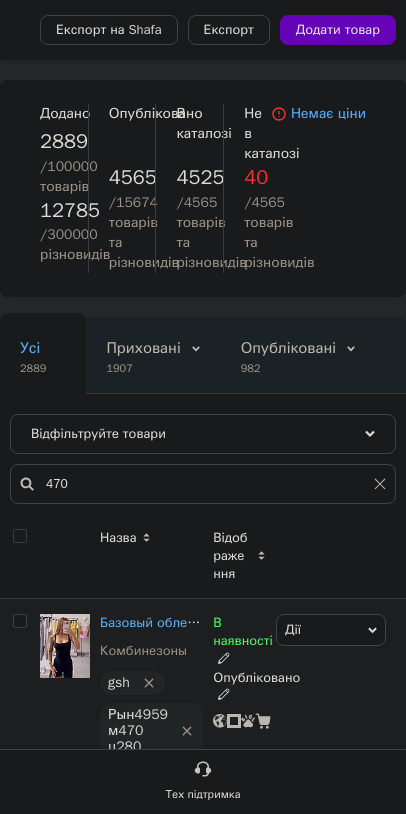 click on "Рын4959 м470 ц280" at bounding box center [138, 731] 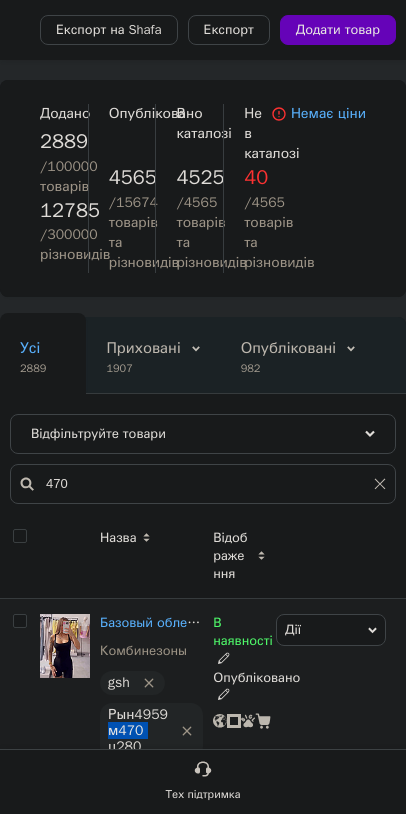 click on "Рын4959 м470 ц280" at bounding box center (138, 731) 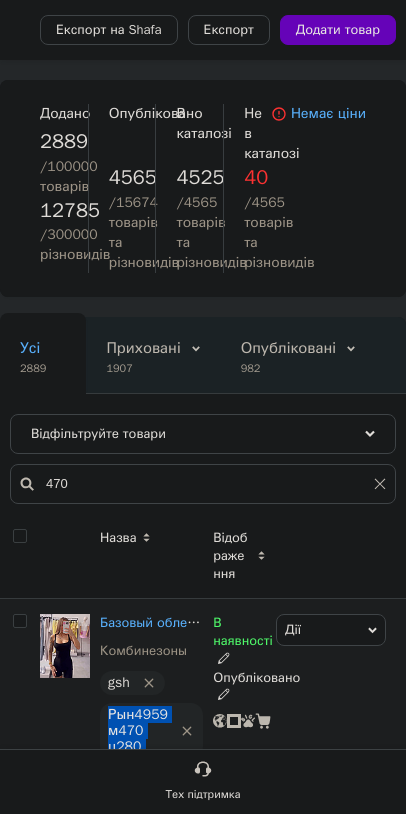 click on "Рын4959 м470 ц280" at bounding box center [138, 731] 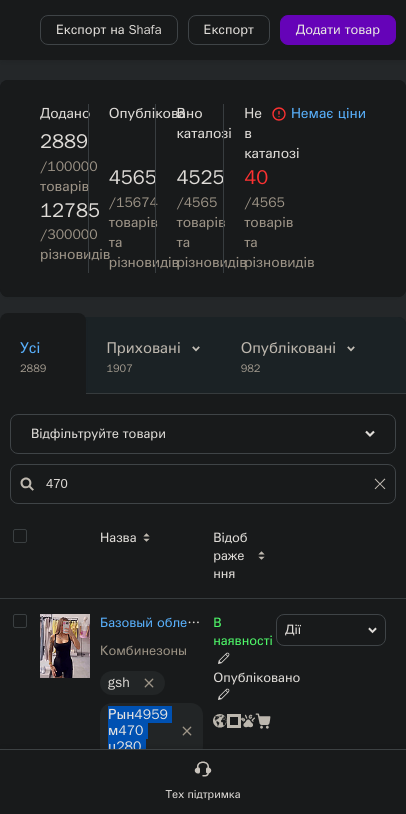 drag, startPoint x: 591, startPoint y: 534, endPoint x: 533, endPoint y: 469, distance: 87.11487 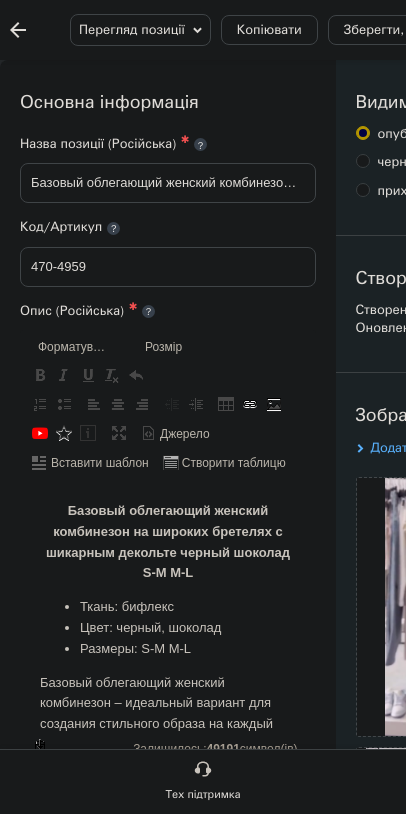scroll, scrollTop: 0, scrollLeft: 0, axis: both 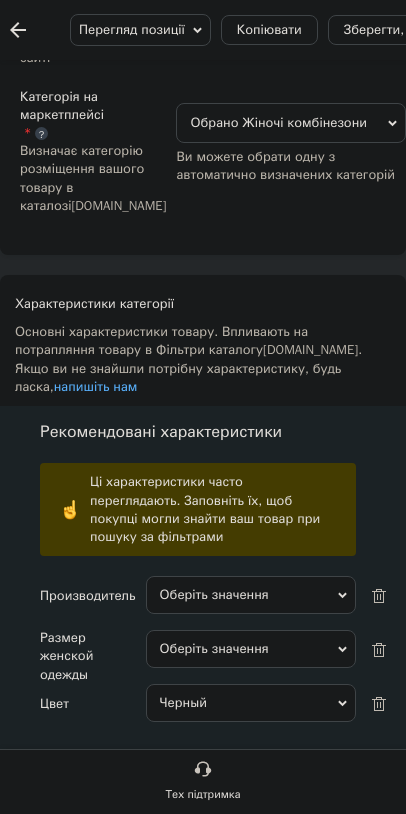 type on "500" 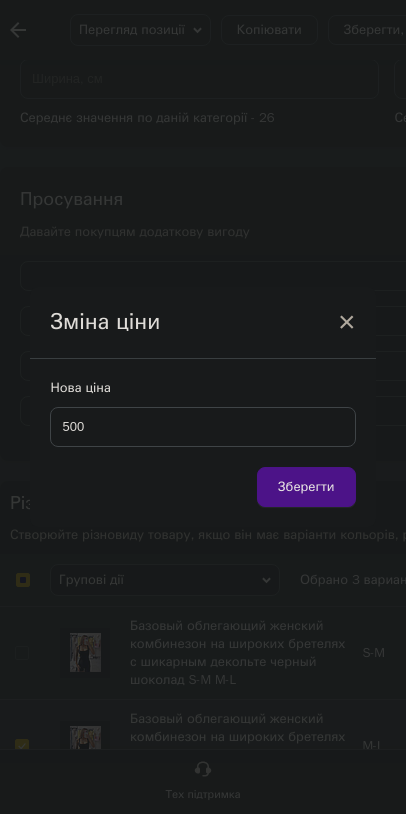 type on "500" 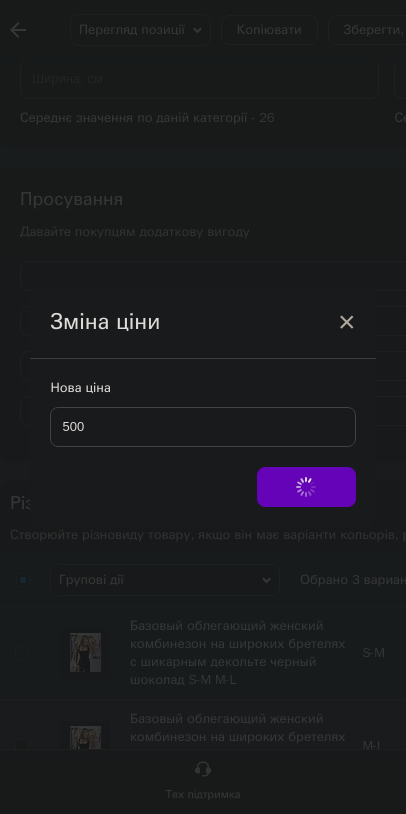 checkbox on "false" 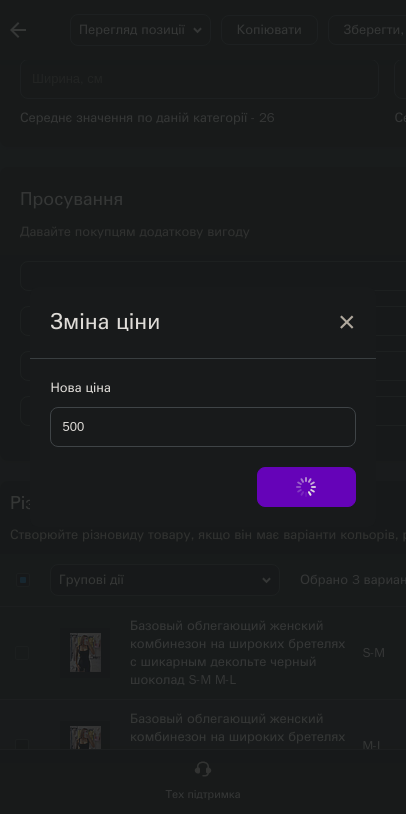 checkbox on "false" 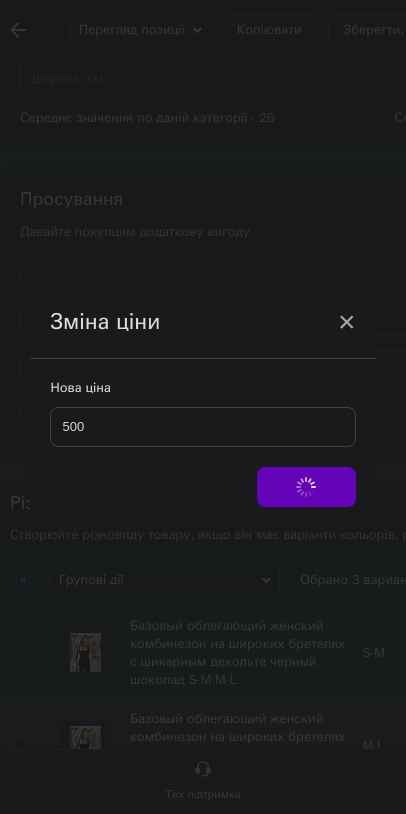 checkbox on "false" 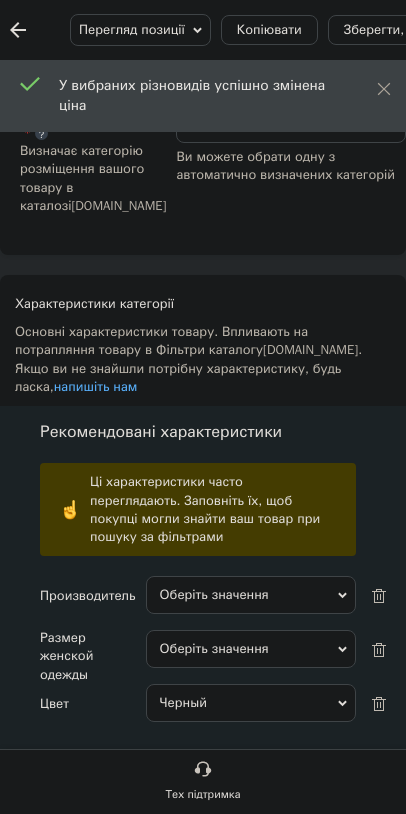 click on "Зберегти зміни" at bounding box center [88, 9140] 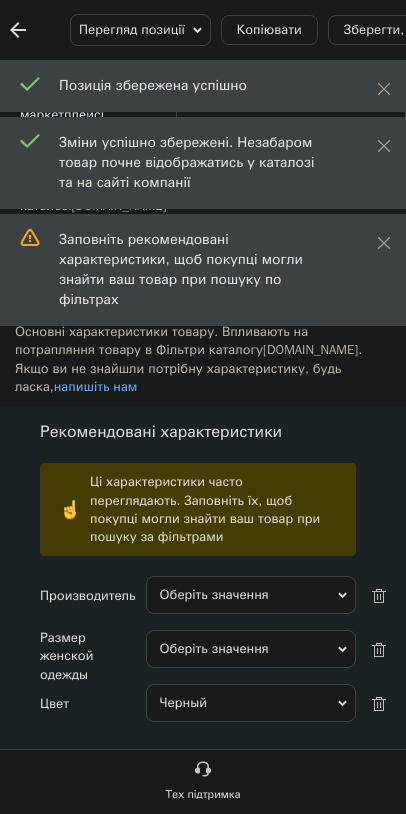 click on "Ваш ID: 3804395" at bounding box center (-88, 39) 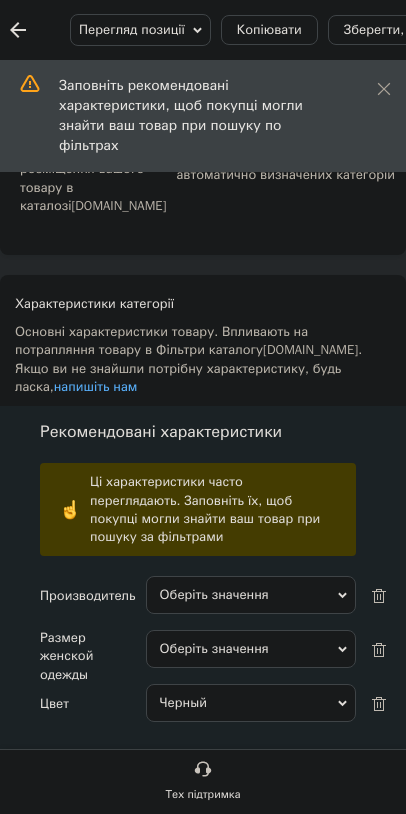 click on "IZI COST" at bounding box center (-119, 353) 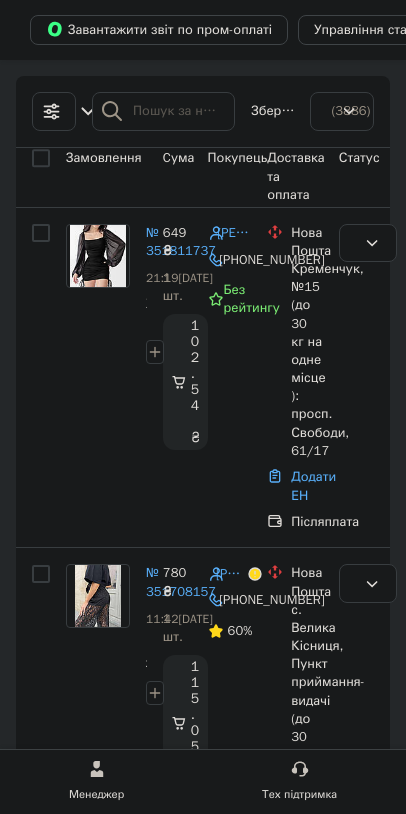 scroll, scrollTop: 0, scrollLeft: 0, axis: both 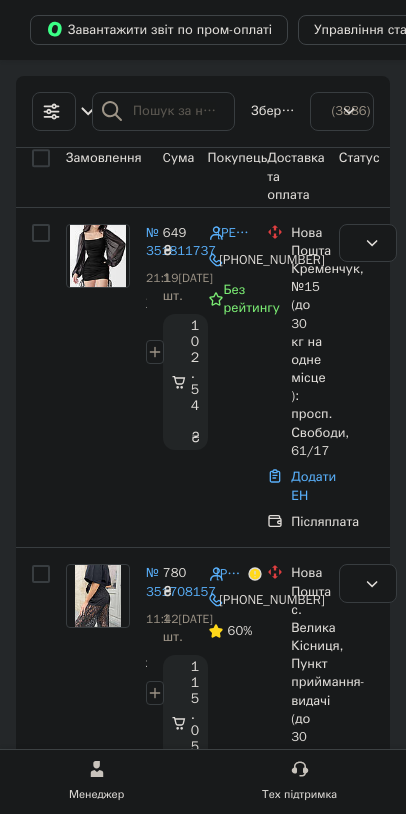 click on "Товари та послуги" at bounding box center [-125, 489] 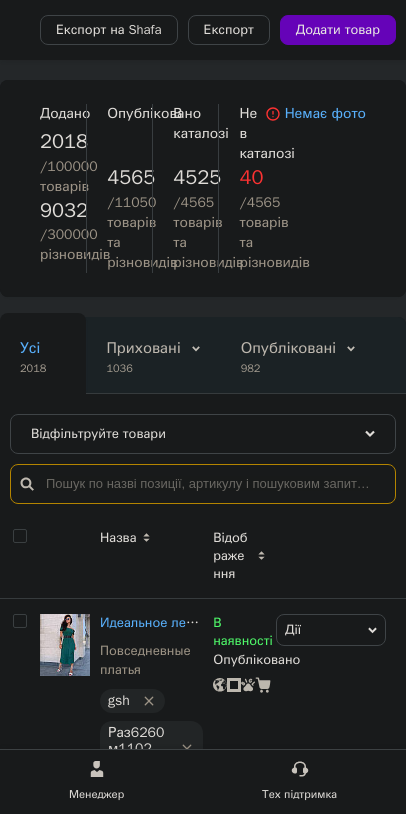 click at bounding box center (203, 484) 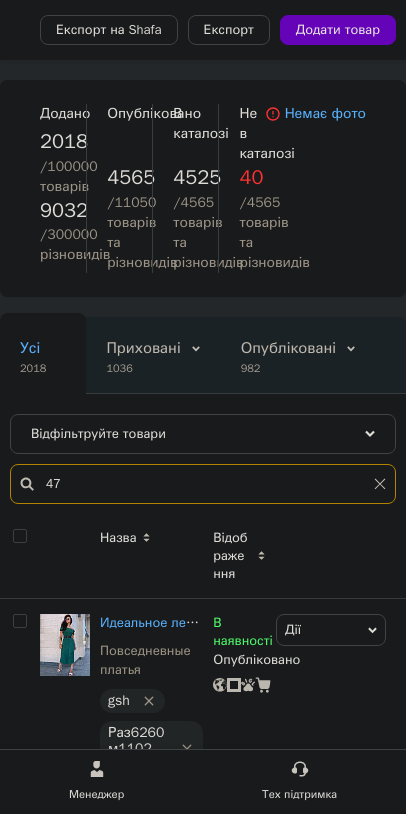 type on "470" 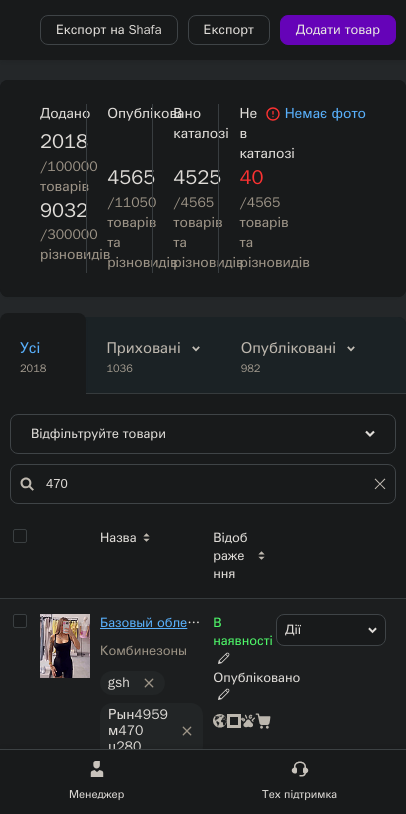 click on "Базовый облегающий женский комбинезон на широких бретелях с шикарным декольте черный шоколад S-M M-L" at bounding box center [456, 622] 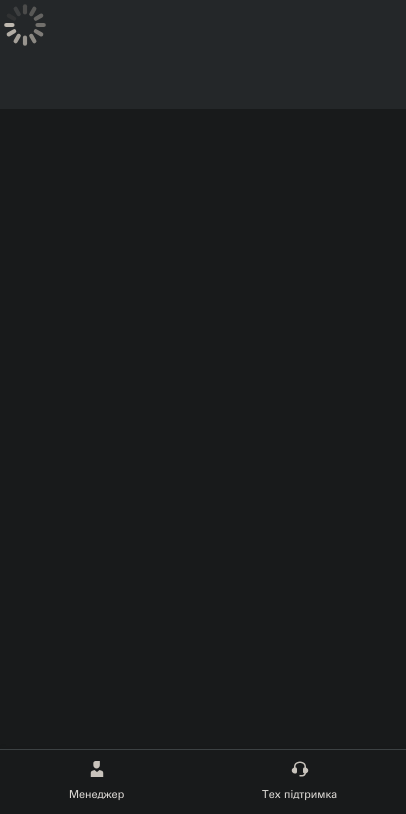 click on "IZI COST" at bounding box center [-100, 21] 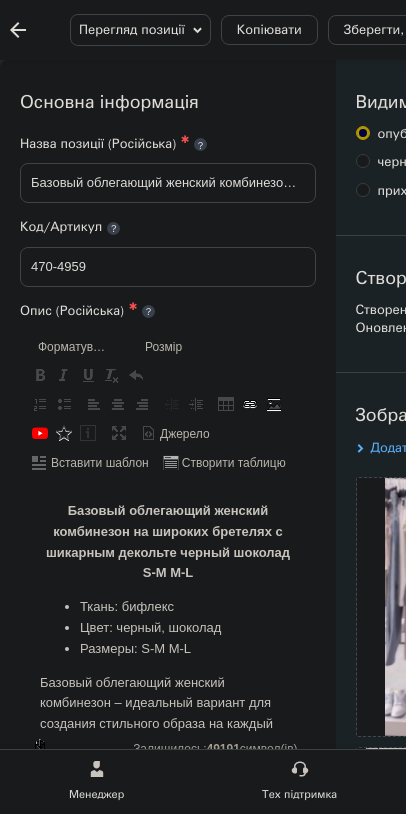 scroll, scrollTop: 0, scrollLeft: 0, axis: both 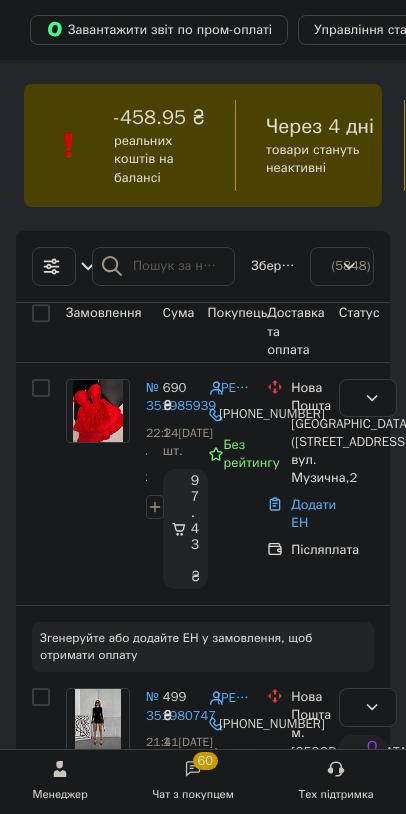 click on "Товари та послуги" at bounding box center (-125, 489) 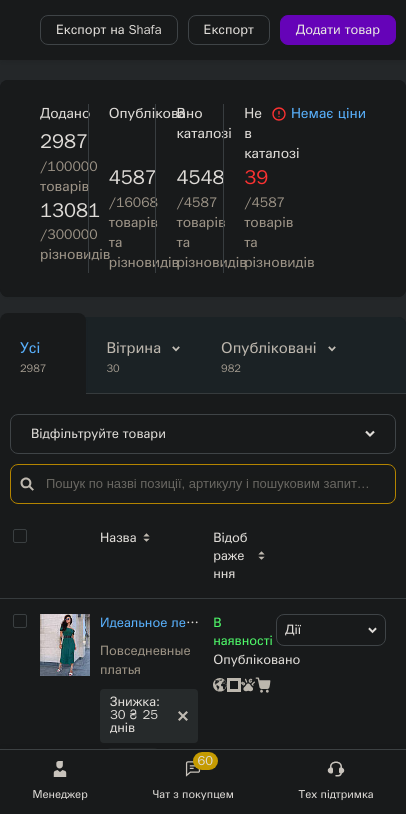 click at bounding box center [203, 484] 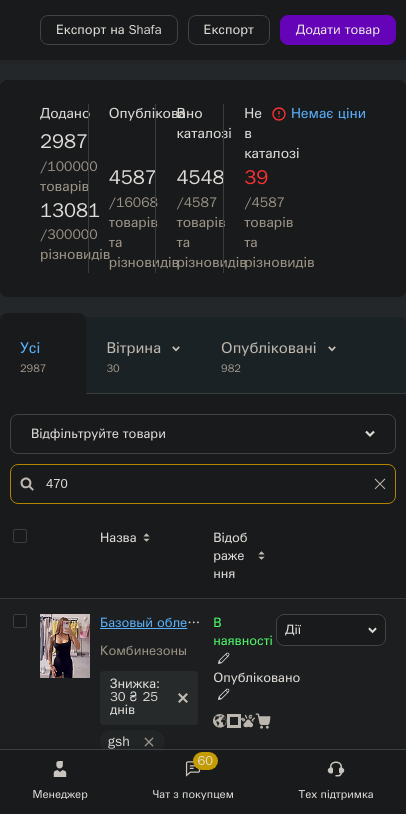 type on "470" 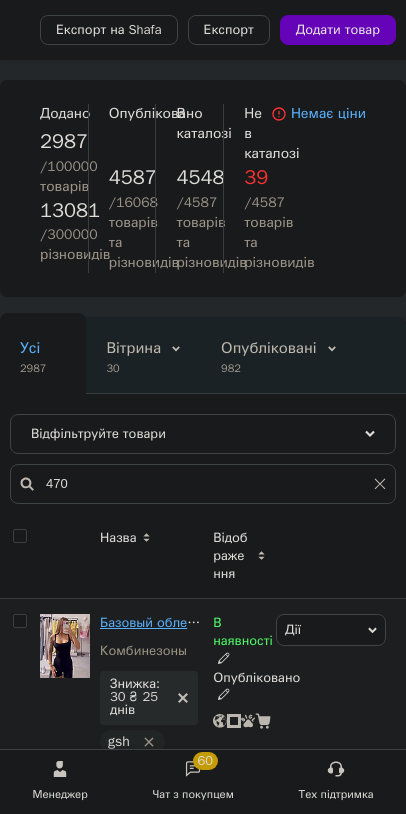 click on "Базовый облегающий женский комбинезон на широких бретелях с шикарным декольте черный шоколад S-M M-L" at bounding box center (456, 622) 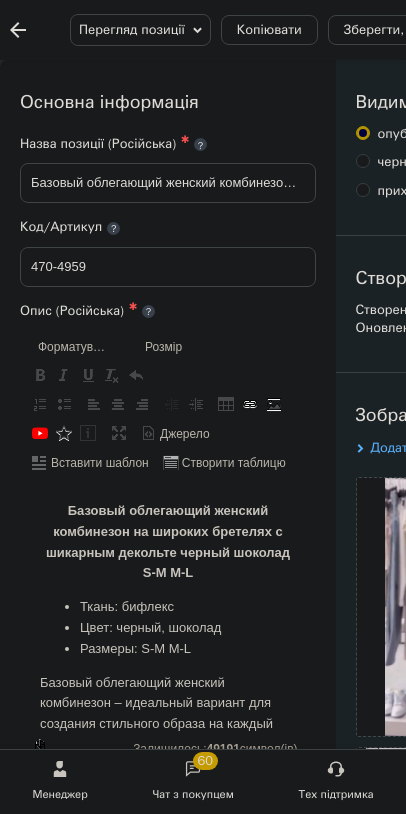 scroll, scrollTop: 0, scrollLeft: 0, axis: both 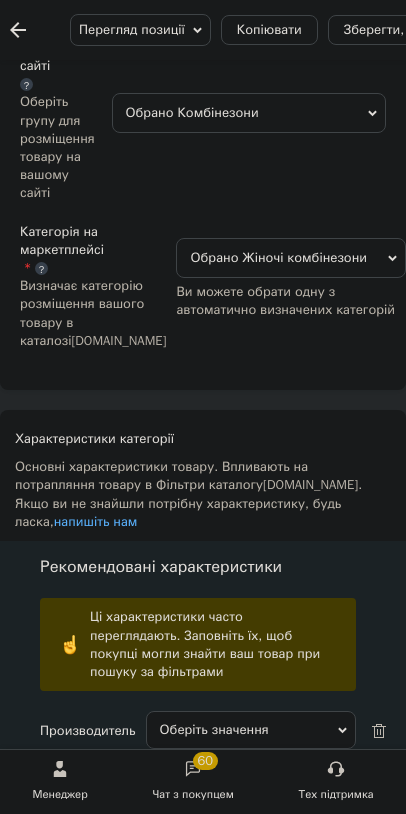 type on "500" 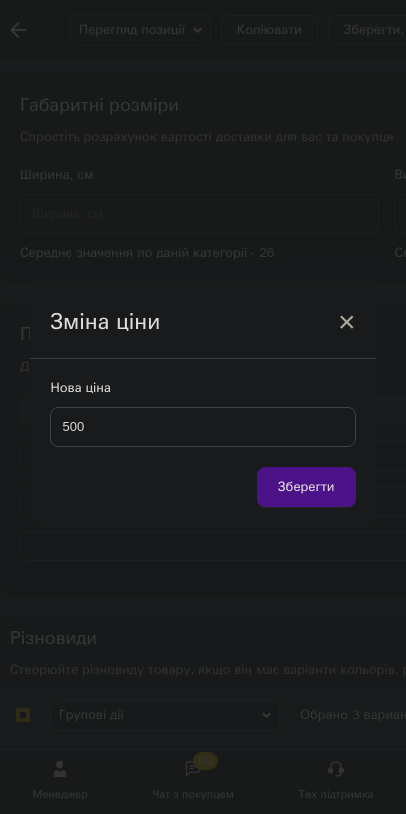 type on "500" 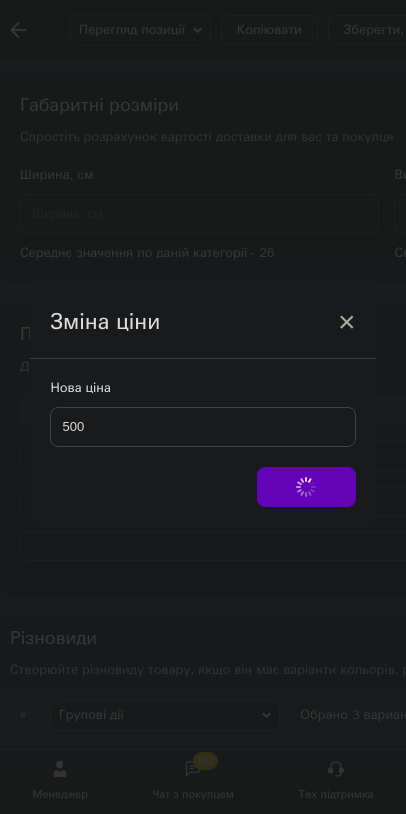 checkbox on "false" 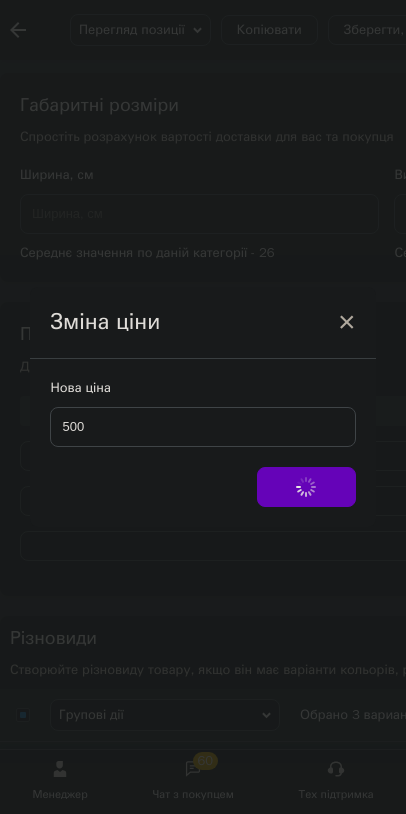 checkbox on "false" 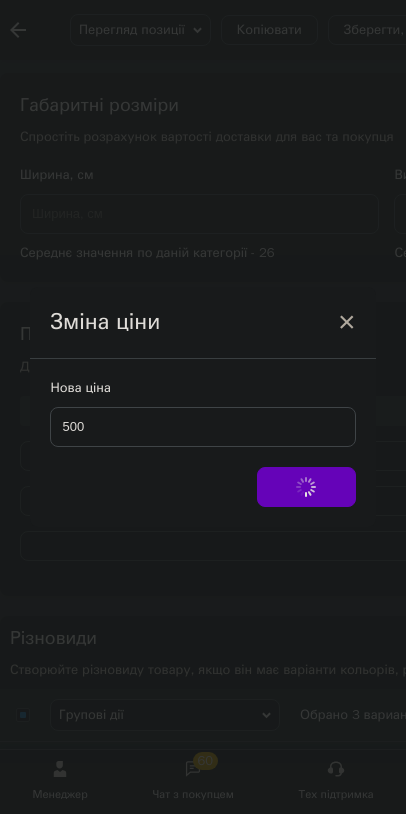 checkbox on "false" 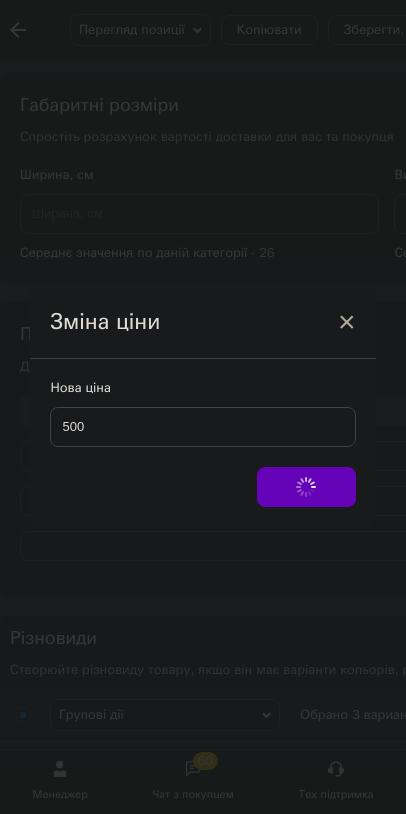 checkbox on "false" 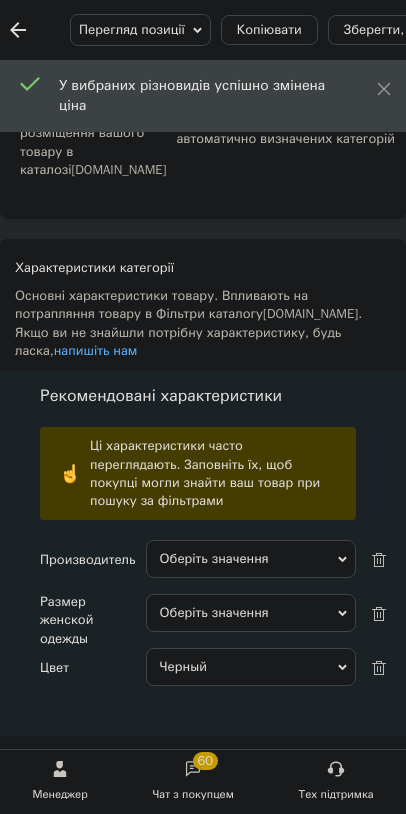 scroll, scrollTop: 2686, scrollLeft: 0, axis: vertical 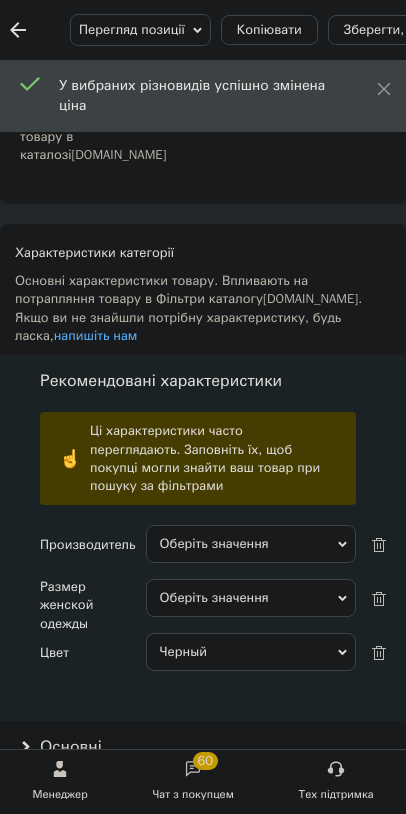 click on "Зберегти зміни" at bounding box center [88, 9251] 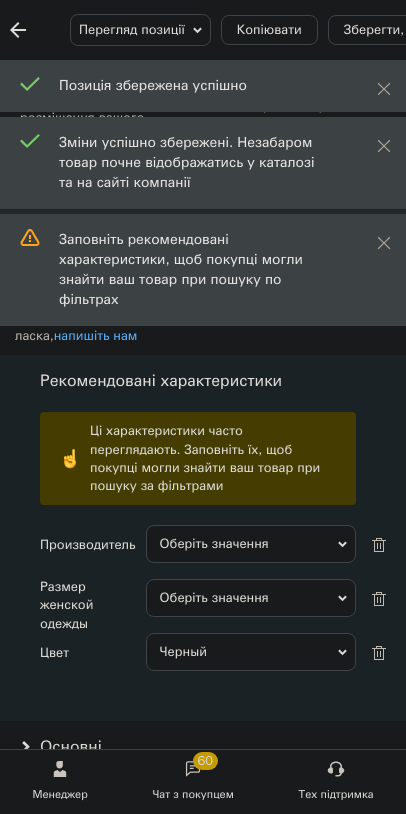 click on "[PERSON_NAME][GEOGRAPHIC_DATA]" at bounding box center [-100, 21] 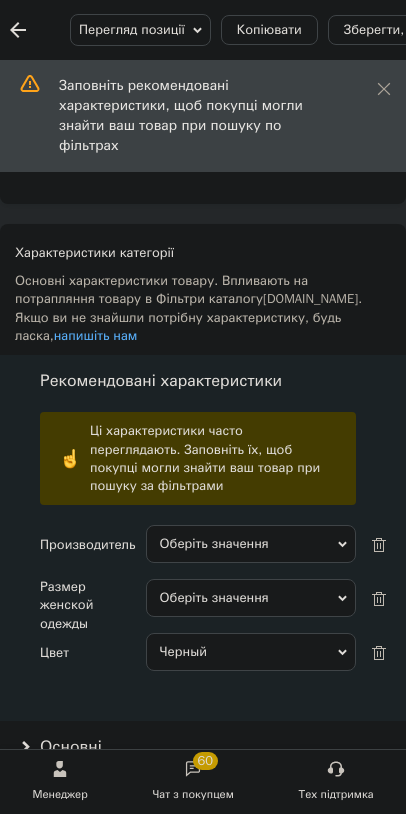 click on "Hollywood" at bounding box center [-119, 392] 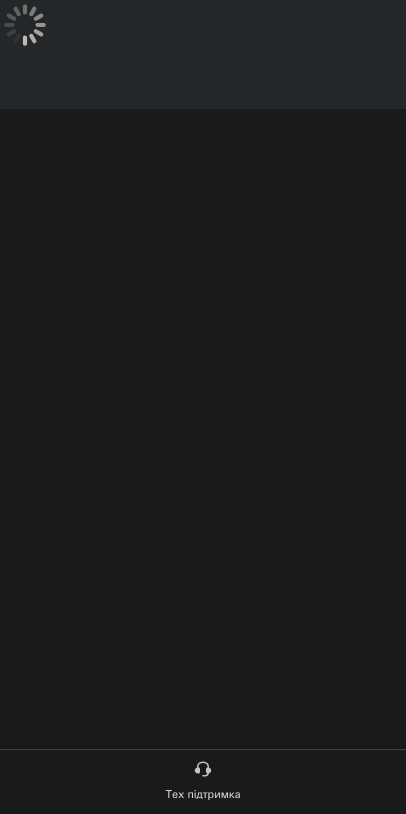scroll, scrollTop: 0, scrollLeft: 0, axis: both 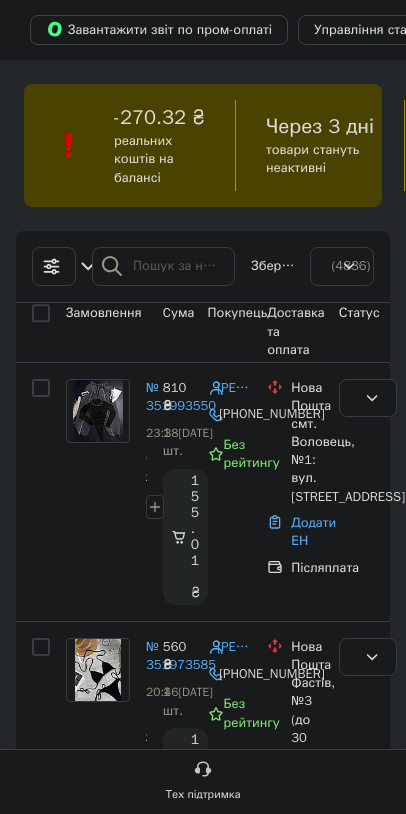 click on "Товари та послуги" at bounding box center [-125, 489] 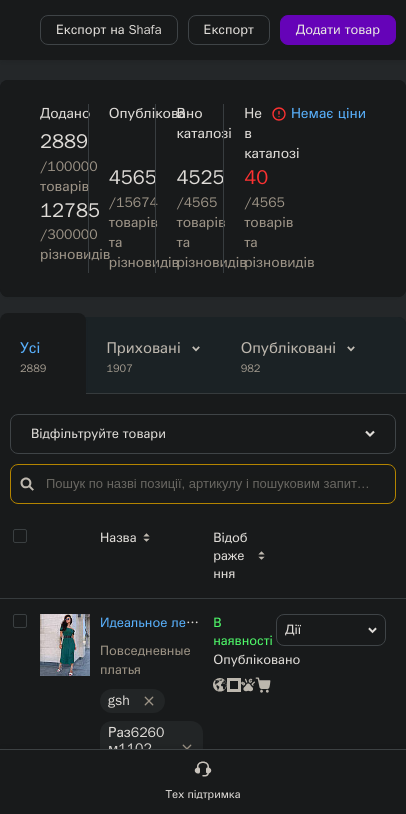 click at bounding box center (203, 484) 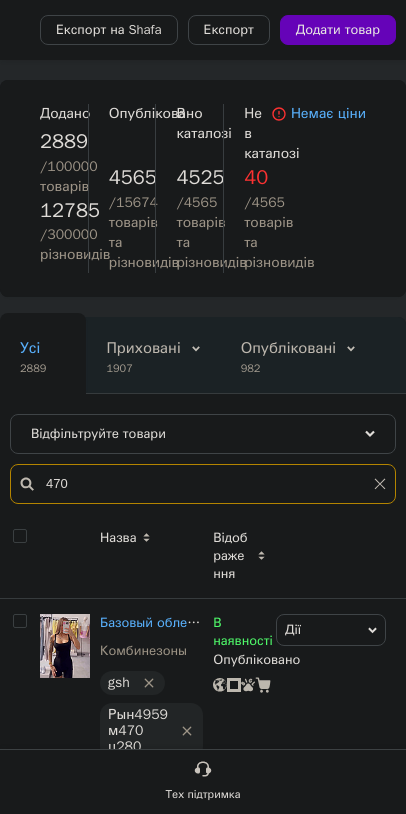 type on "470" 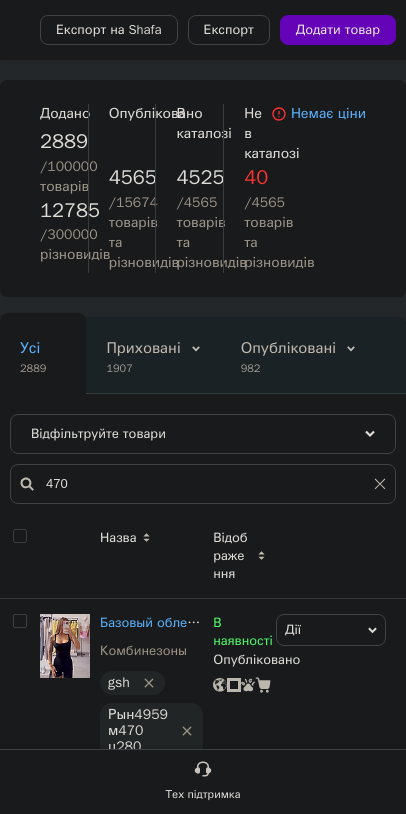 click on "Ваш ID: 3804395" at bounding box center [-88, 39] 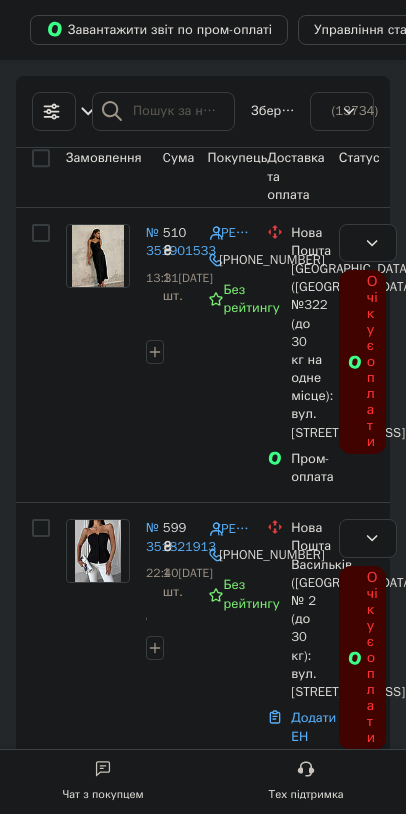 scroll, scrollTop: 0, scrollLeft: 0, axis: both 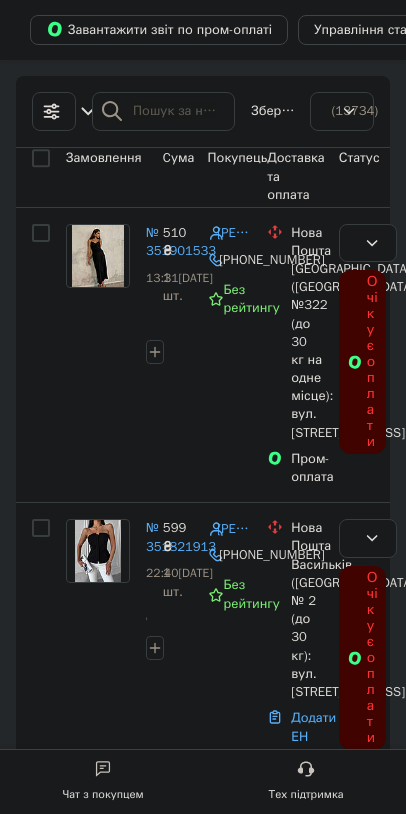 click on "Товари та послуги" at bounding box center (-125, 517) 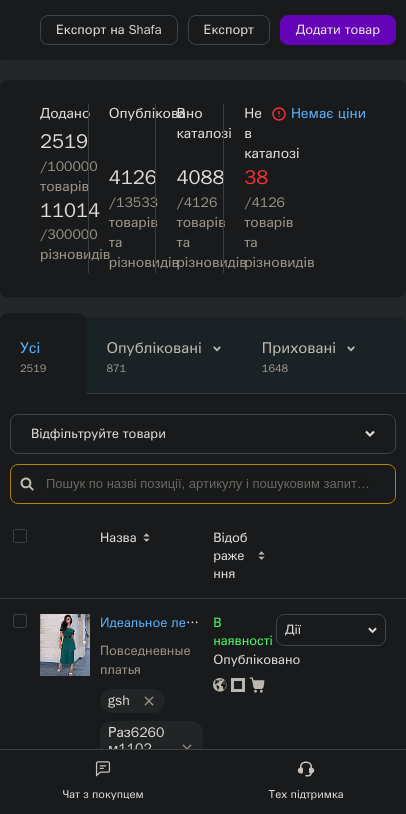 click at bounding box center [203, 484] 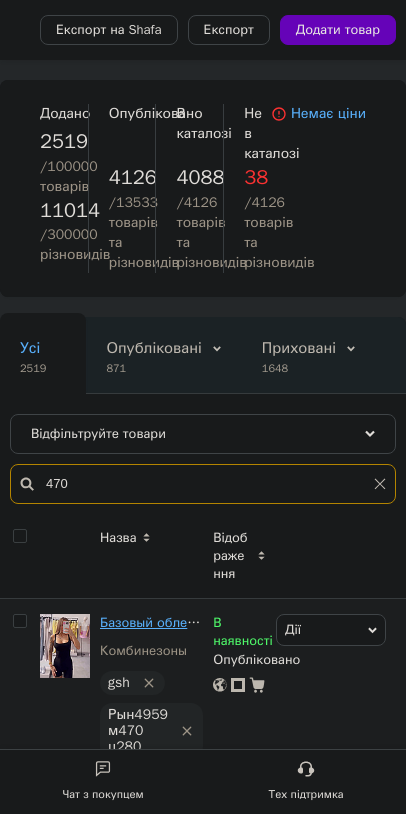 type on "470" 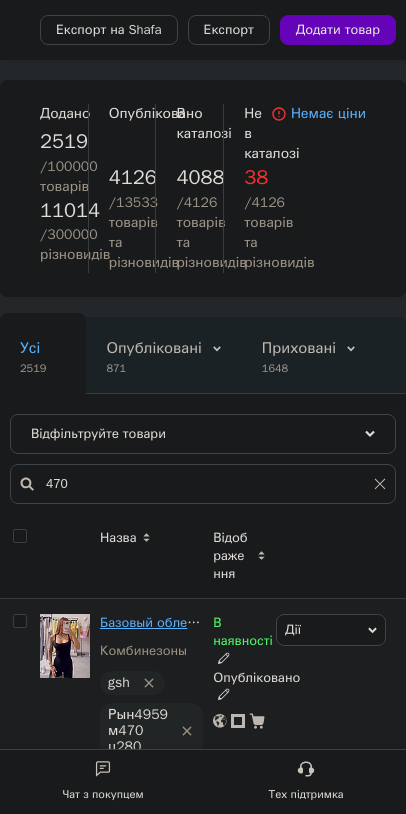 click on "Базовый облегающий женский комбинезон на широких бретелях с шикарным декольте черный шоколад S-M M-L" at bounding box center (456, 622) 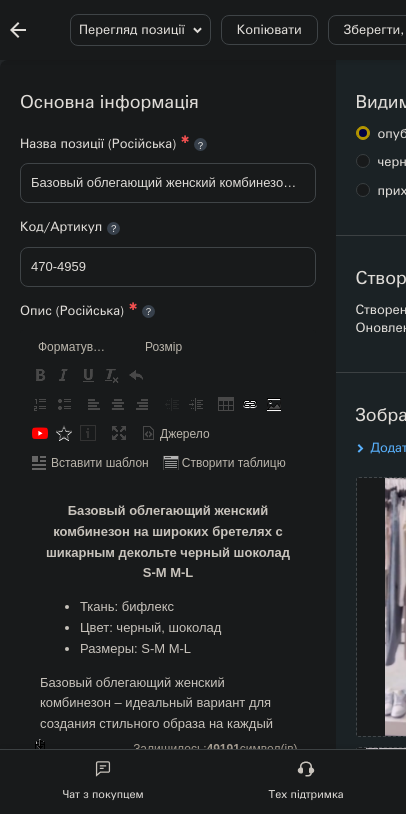 scroll, scrollTop: 0, scrollLeft: 0, axis: both 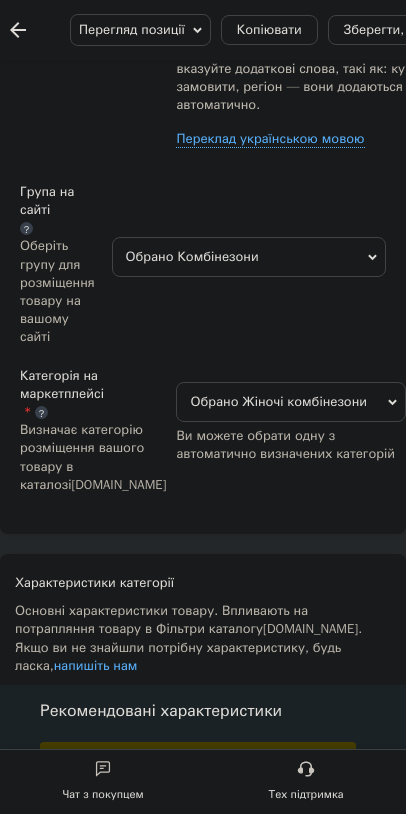 type on "500" 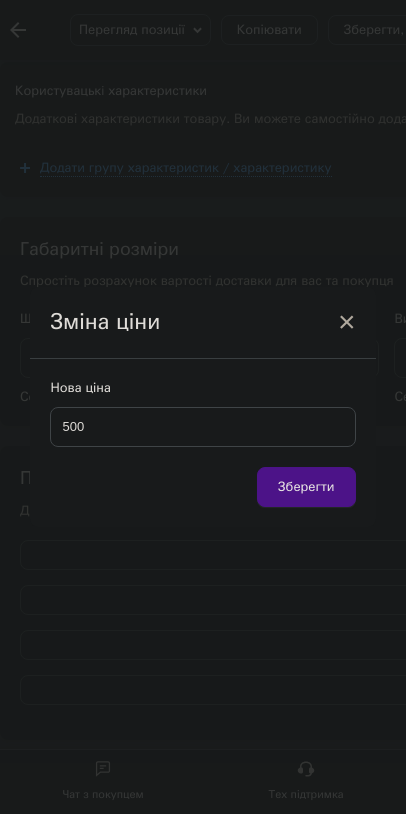 type on "500" 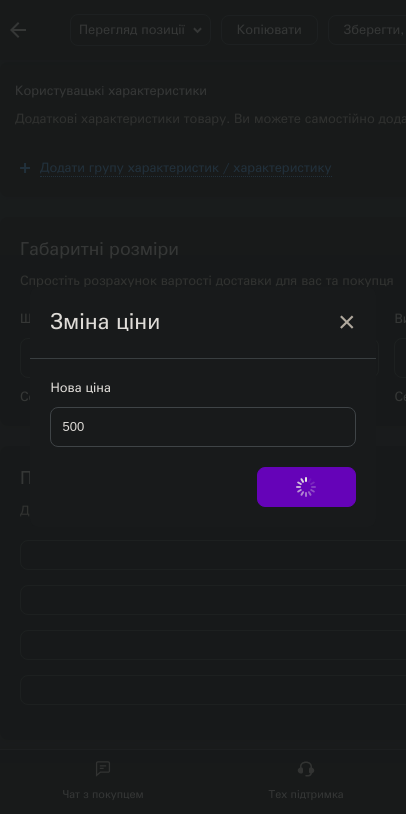 checkbox on "false" 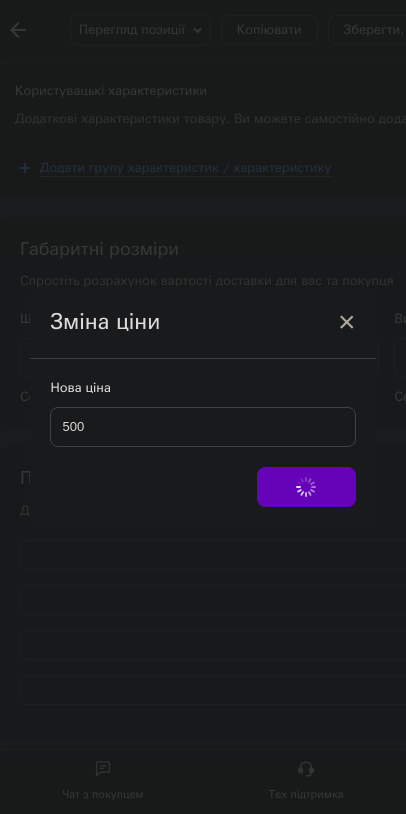 checkbox on "false" 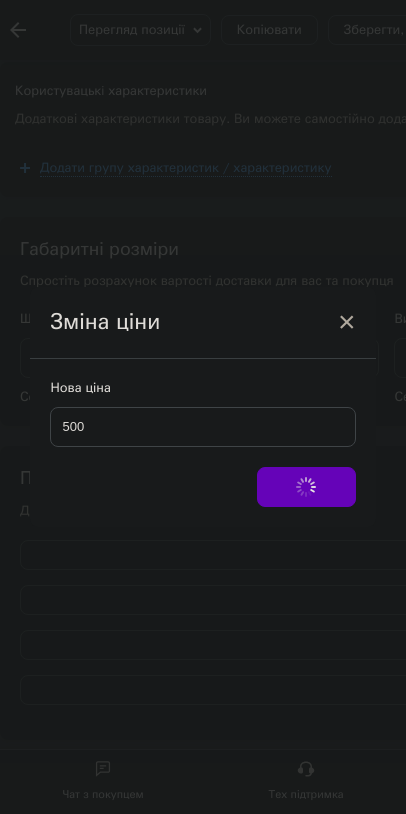 checkbox on "false" 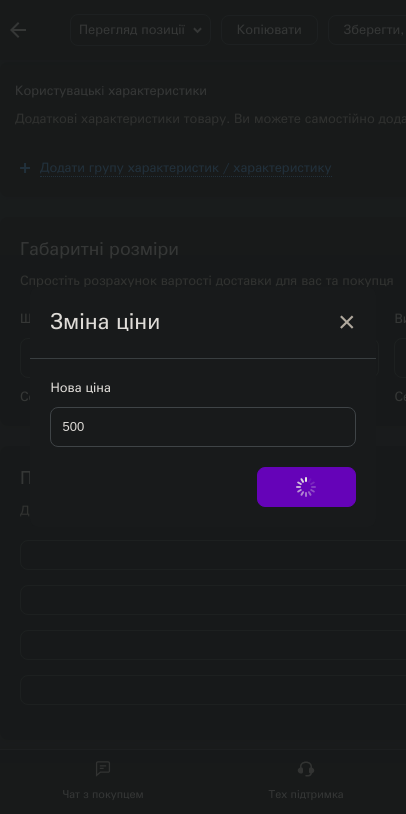 checkbox on "false" 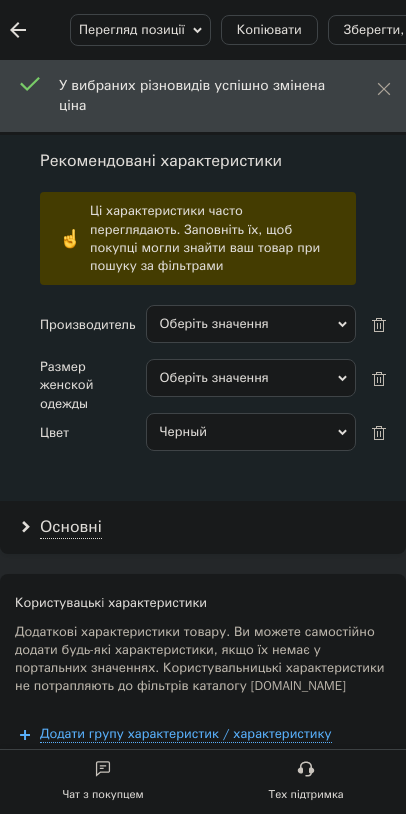 scroll, scrollTop: 2856, scrollLeft: 0, axis: vertical 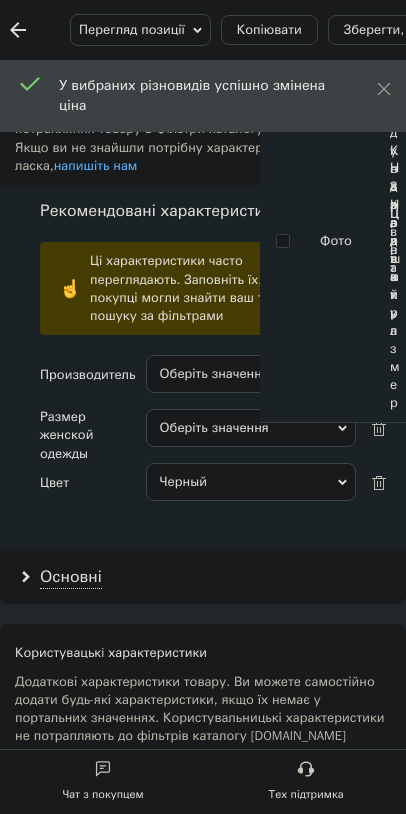 click on "Зберегти зміни" at bounding box center [88, 8847] 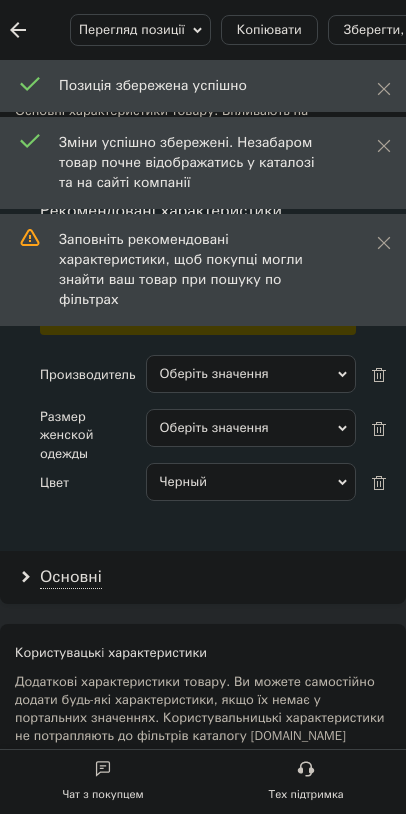 click on "Ваш ID: 3727253" at bounding box center [-88, 39] 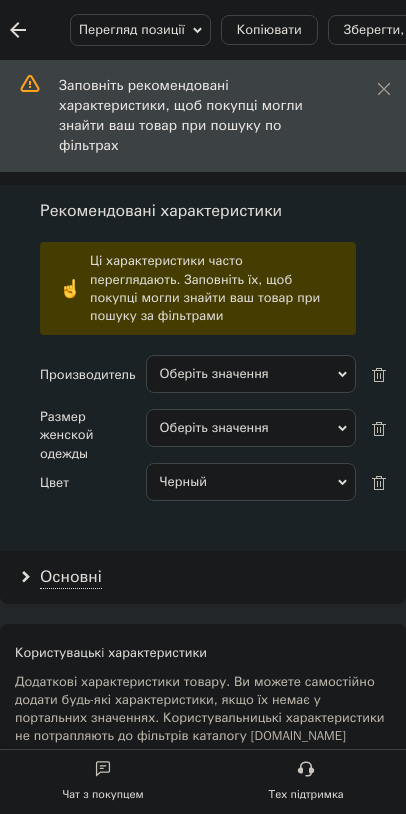 click on "Hollywood" at bounding box center [-119, 392] 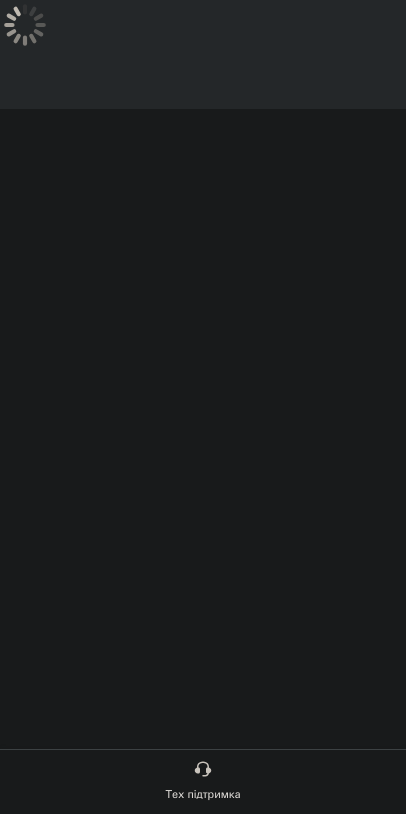 scroll, scrollTop: 0, scrollLeft: 0, axis: both 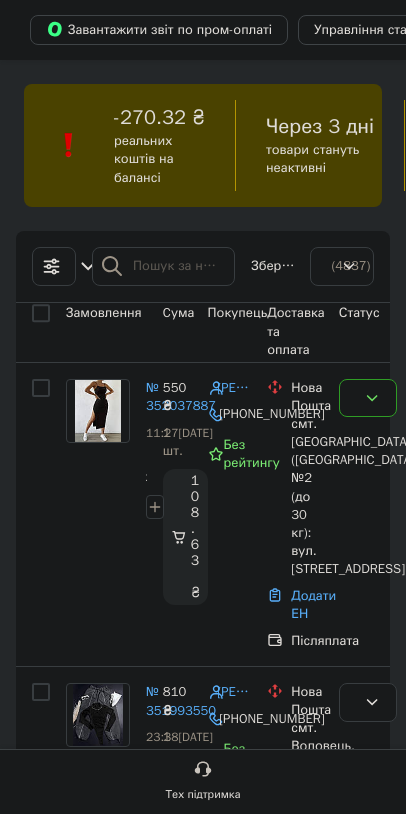 click at bounding box center (-28, 489) 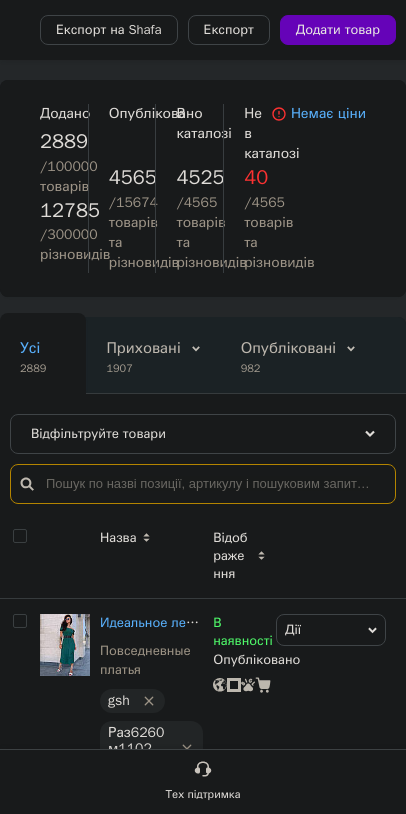 click at bounding box center (203, 484) 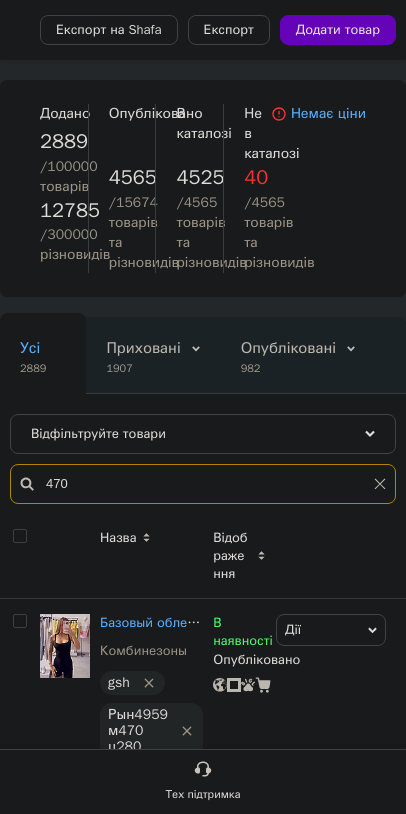 type on "470" 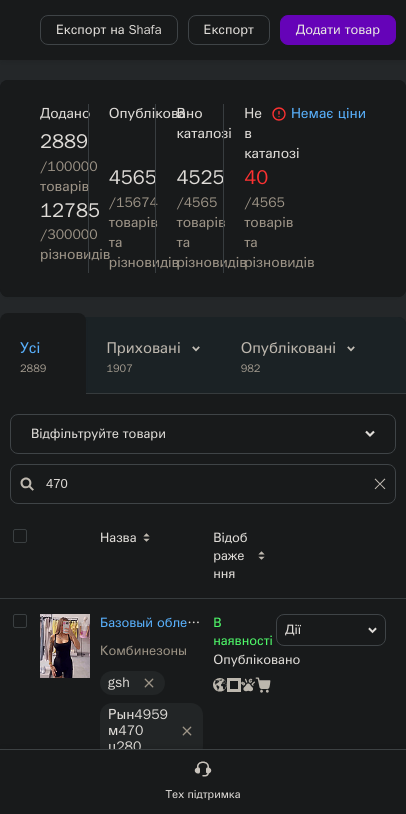 click on "Ваш ID: 3804395" at bounding box center [-88, 39] 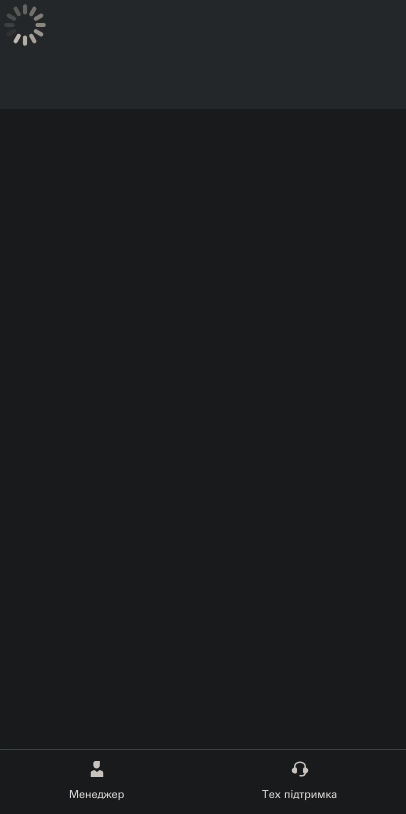 scroll, scrollTop: 0, scrollLeft: 0, axis: both 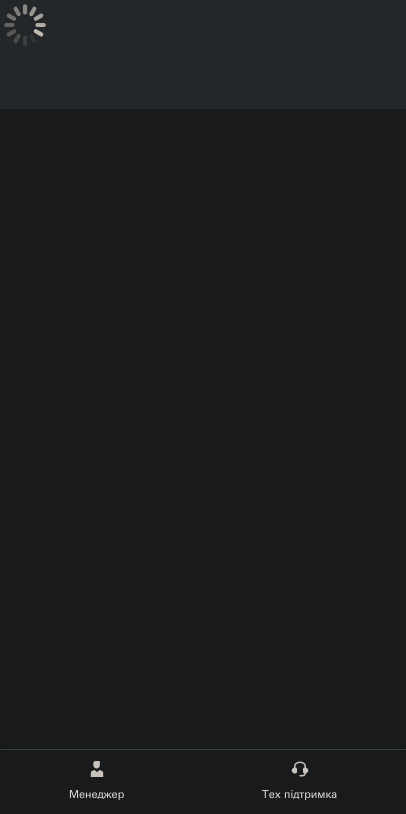 click on "Товари та послуги" at bounding box center [-125, 523] 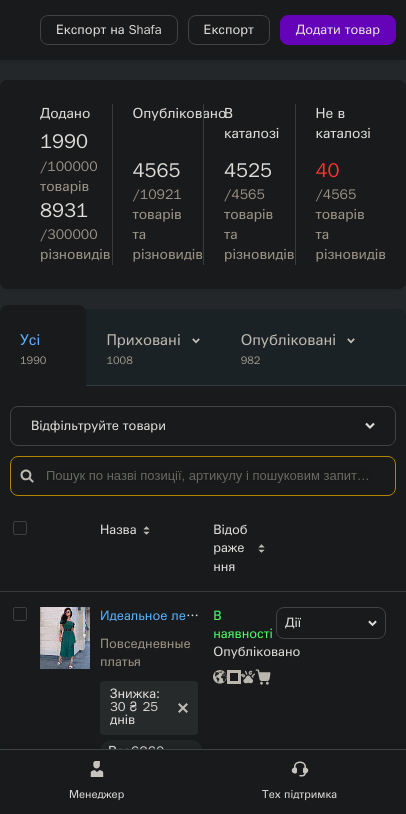 click at bounding box center (203, 476) 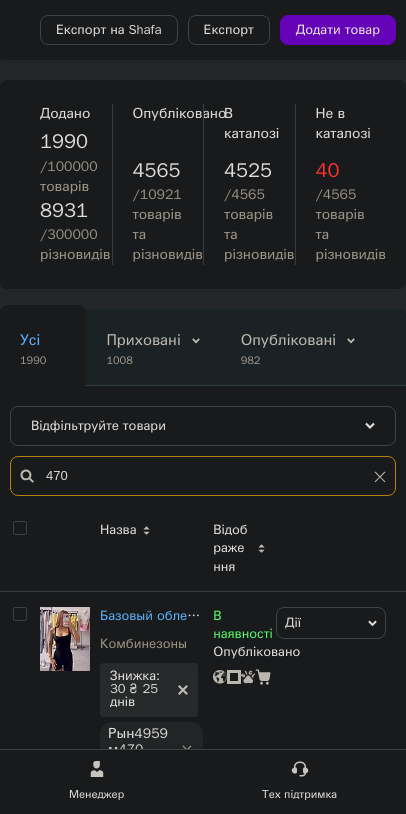 type on "470" 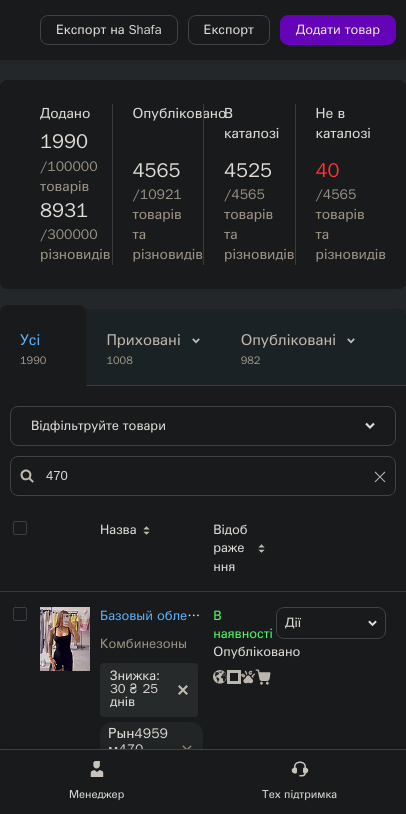 drag, startPoint x: 137, startPoint y: 62, endPoint x: 124, endPoint y: 54, distance: 15.264338 